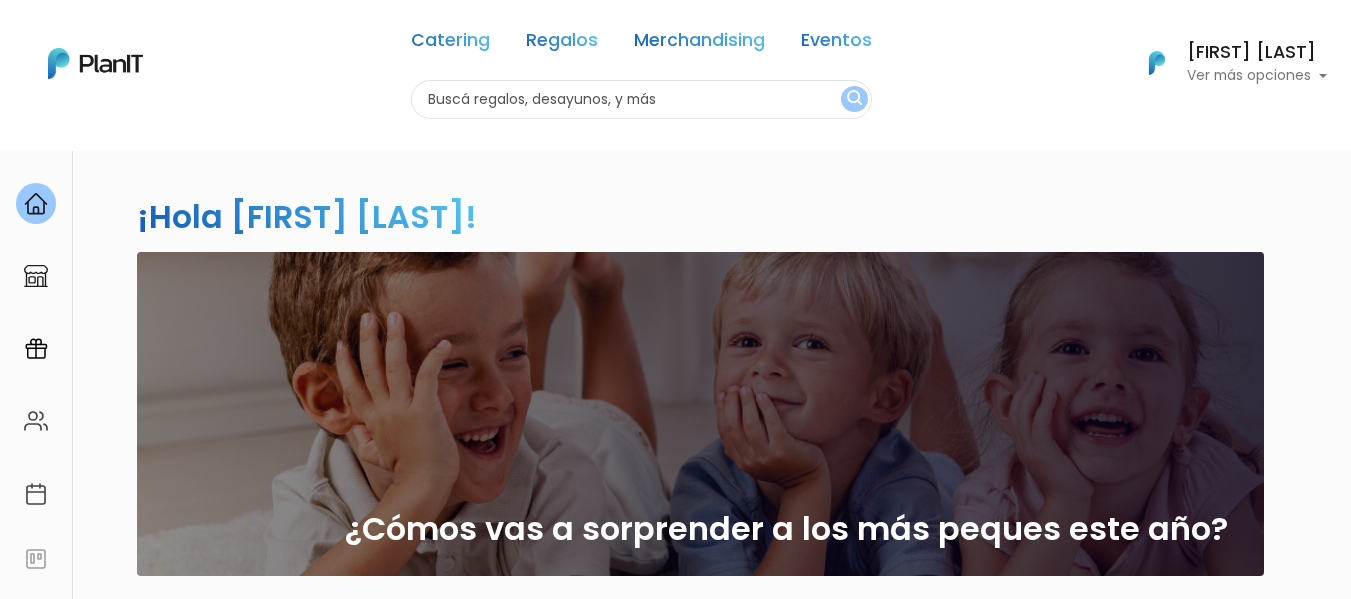 scroll, scrollTop: 0, scrollLeft: 0, axis: both 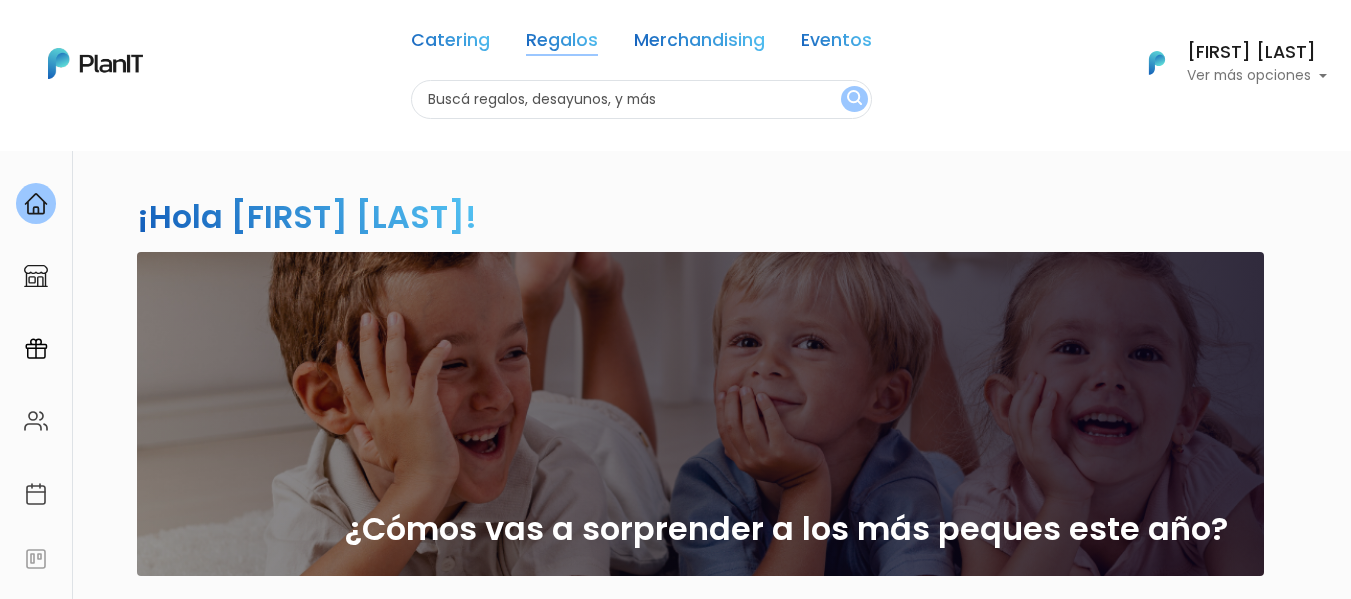 click on "Regalos" at bounding box center (562, 44) 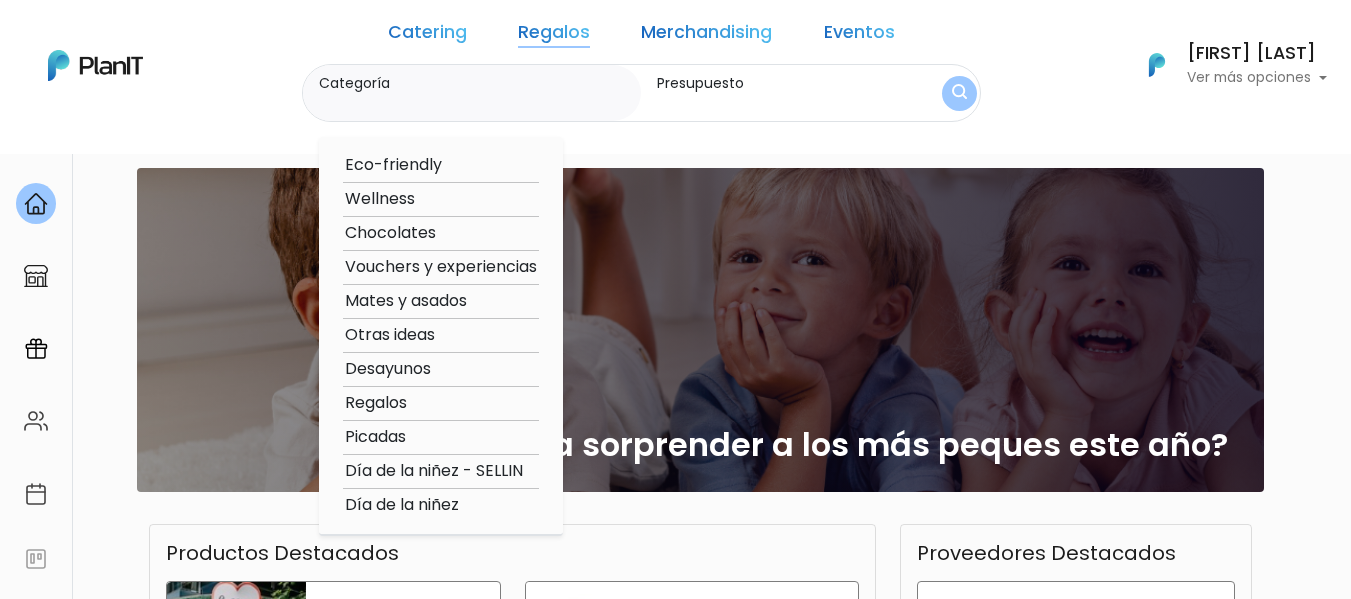 scroll, scrollTop: 200, scrollLeft: 0, axis: vertical 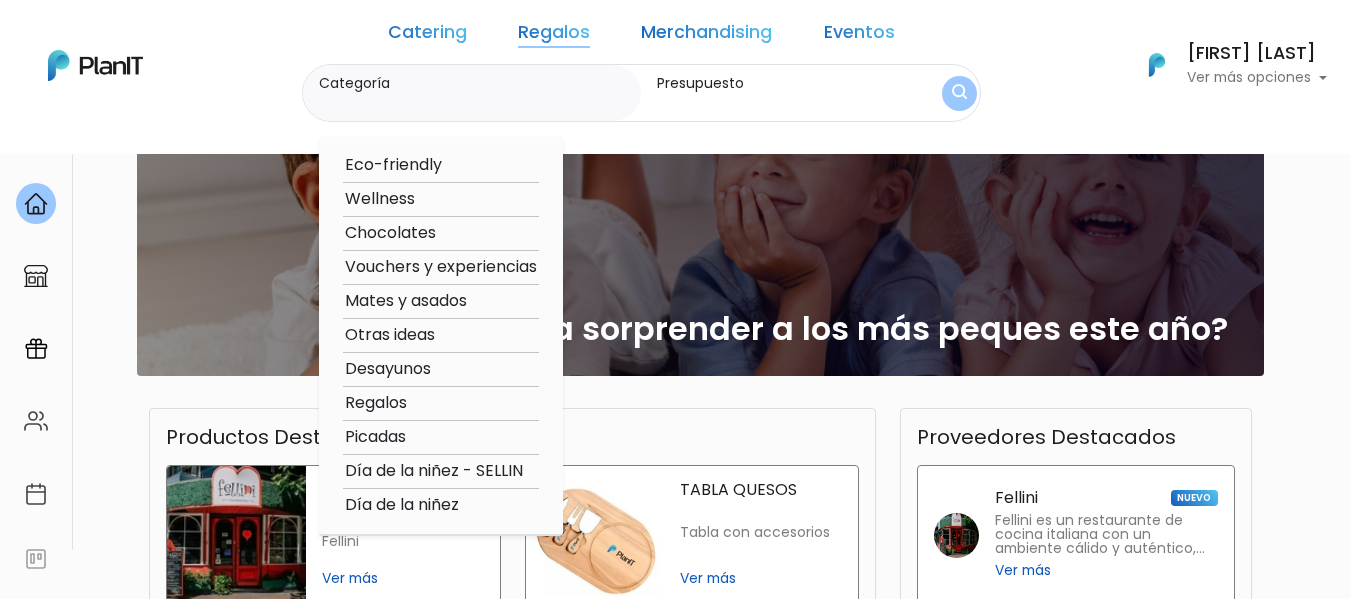 click on "Desayunos" at bounding box center [441, 369] 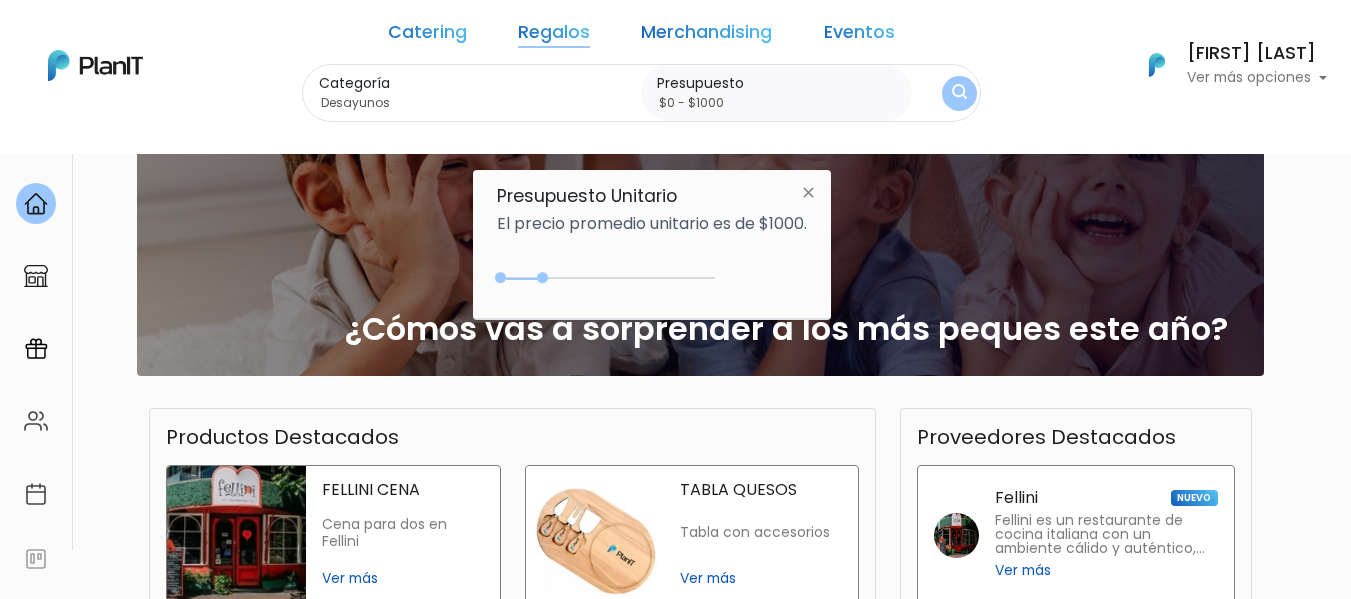click at bounding box center [959, 93] 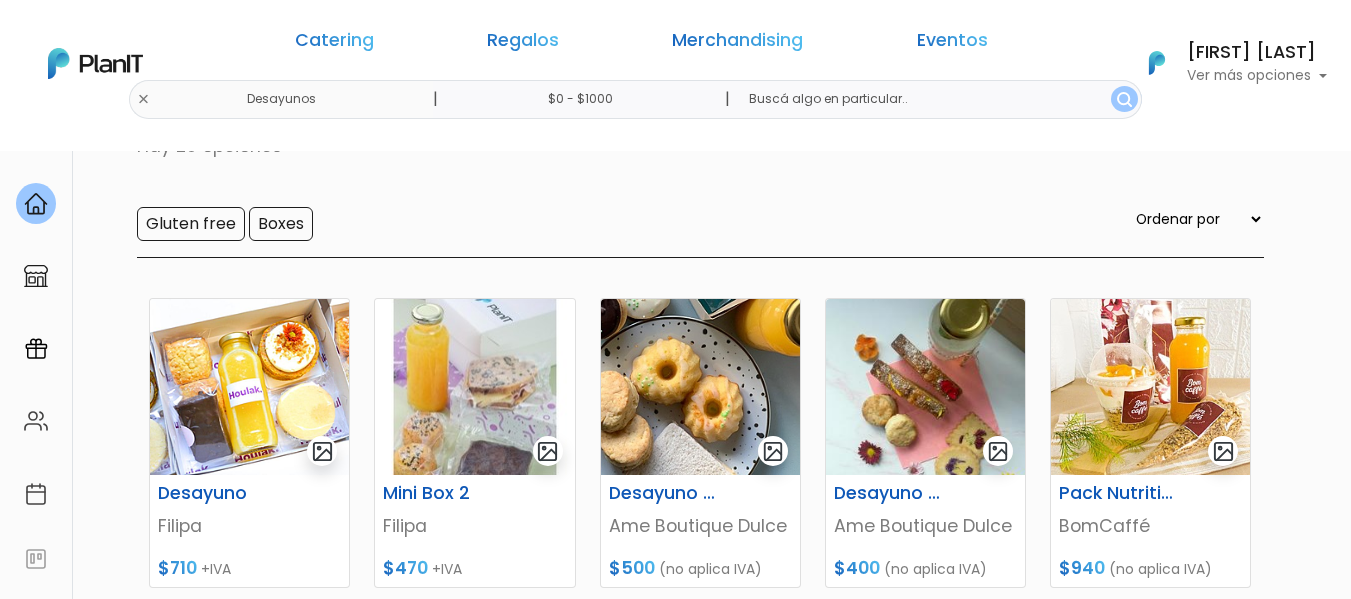 scroll, scrollTop: 400, scrollLeft: 0, axis: vertical 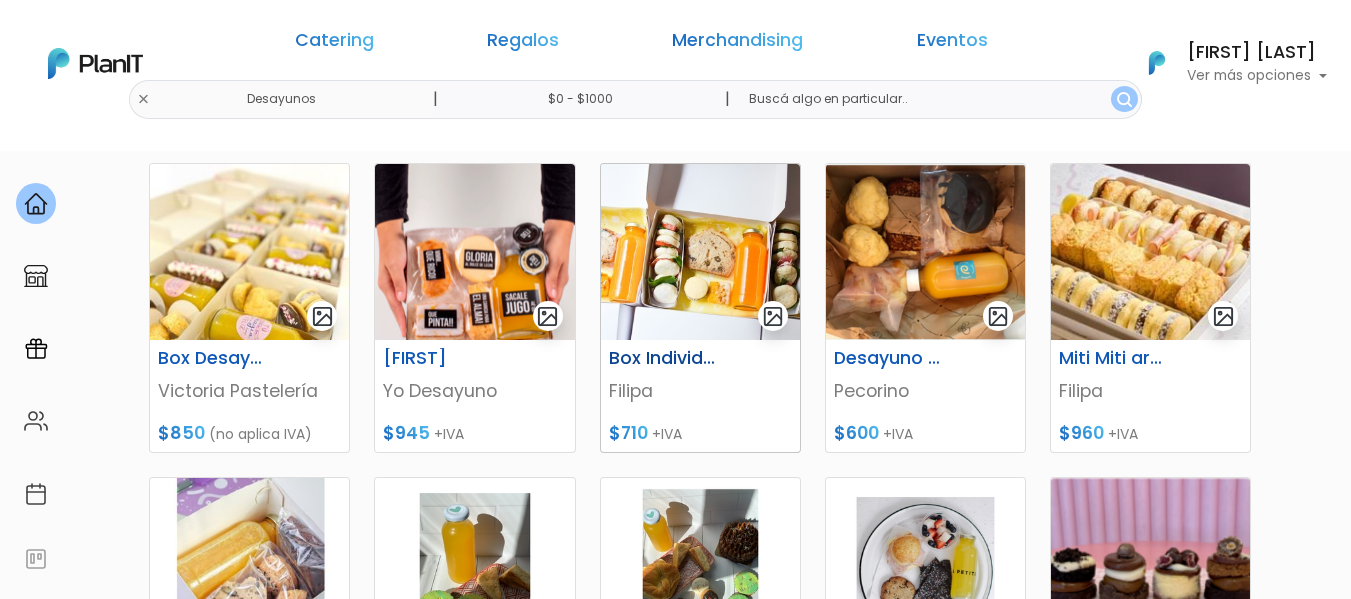 click at bounding box center (700, 252) 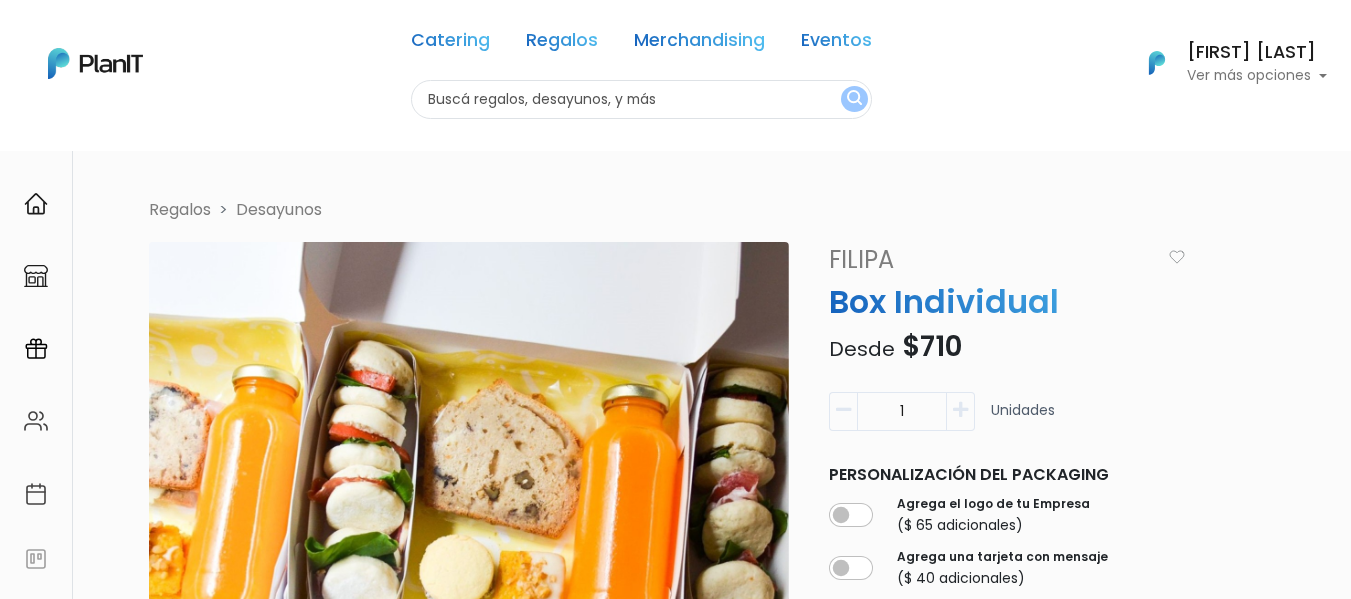 scroll, scrollTop: 0, scrollLeft: 0, axis: both 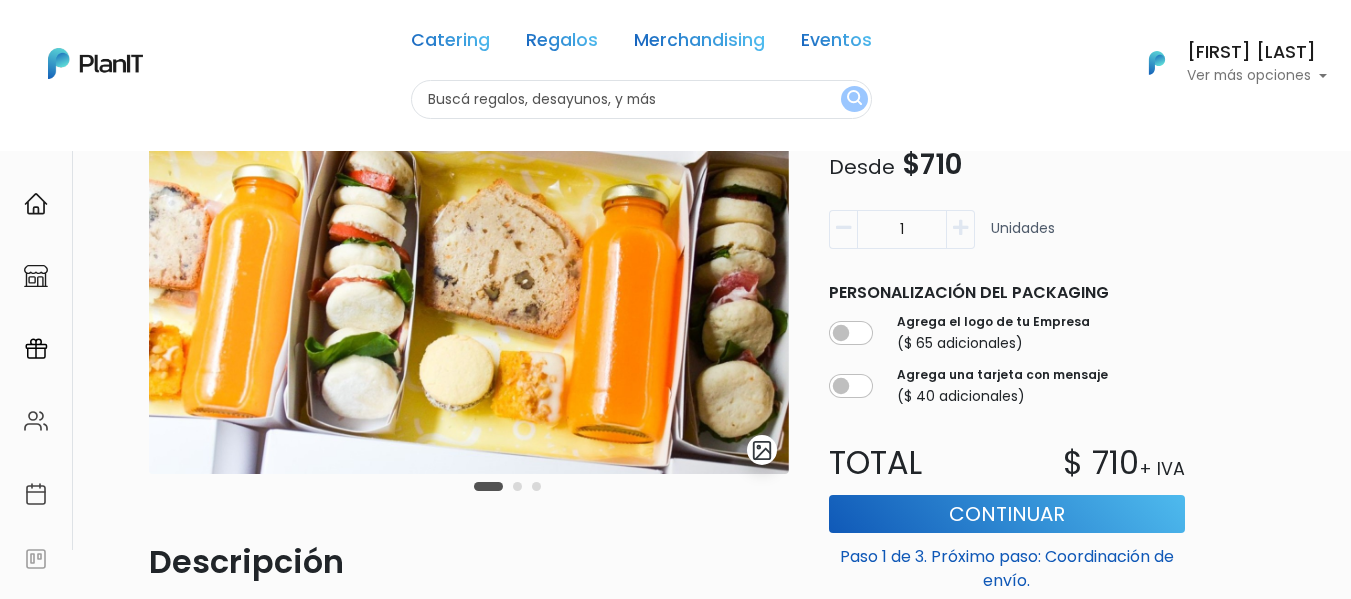 click on "Ver más opciones" at bounding box center (1257, 76) 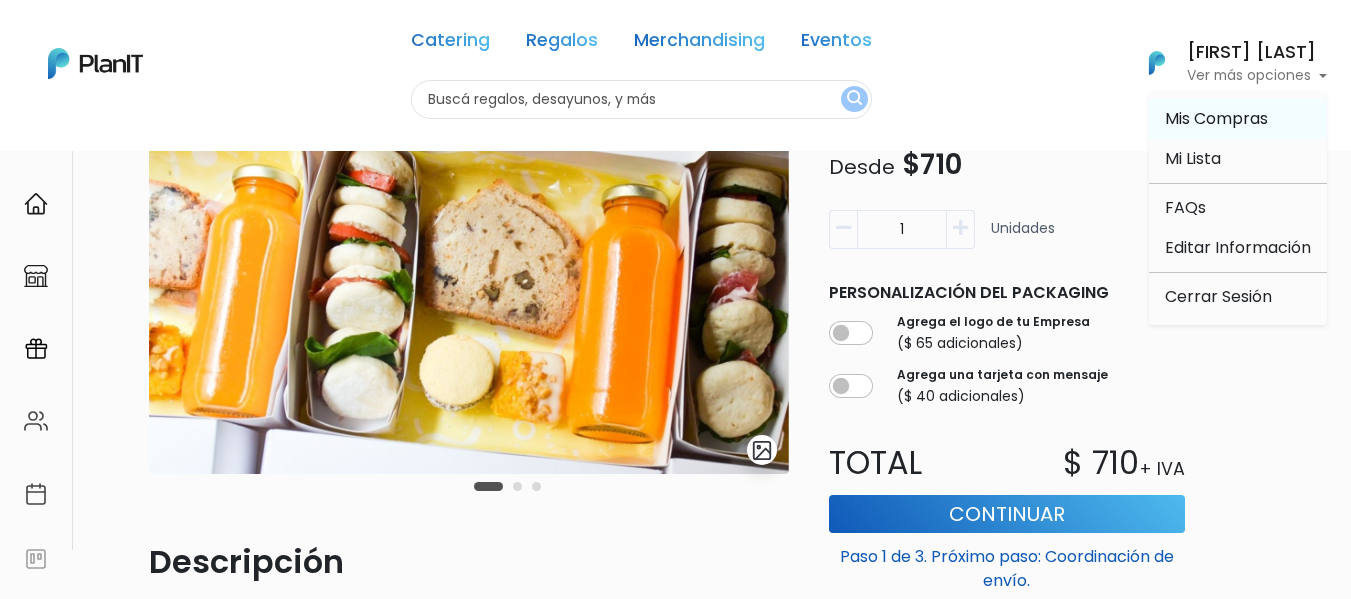 click on "Mis Compras" at bounding box center (1216, 118) 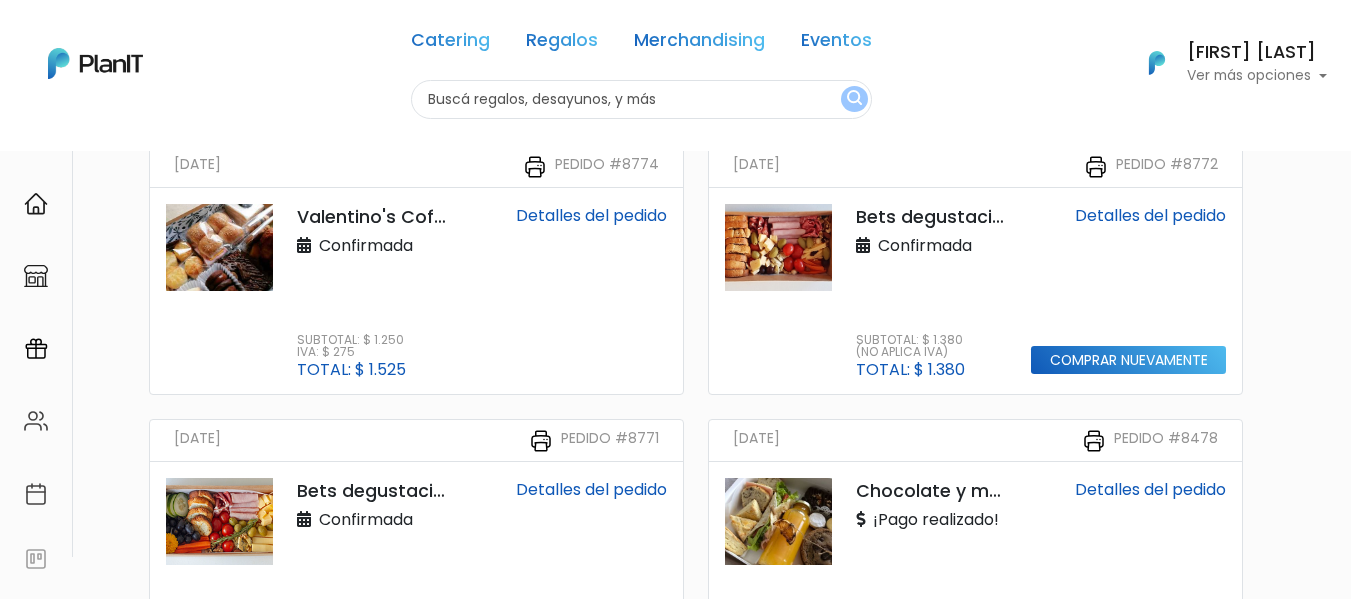 scroll, scrollTop: 200, scrollLeft: 0, axis: vertical 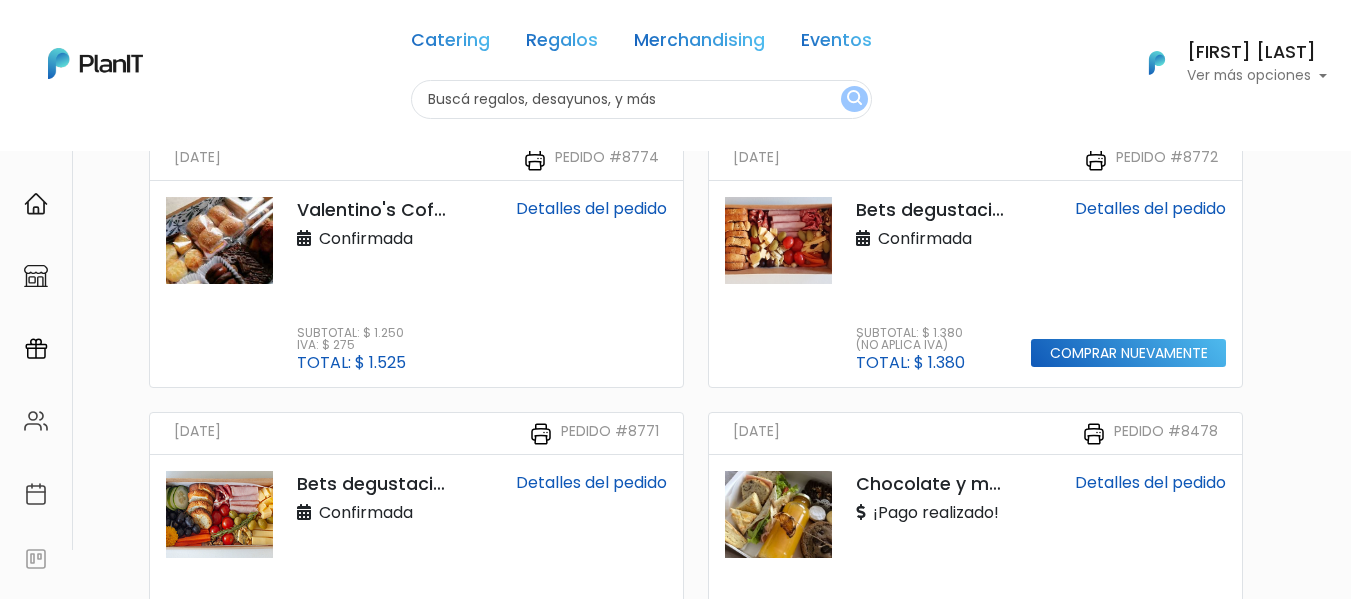 click at bounding box center (778, 240) 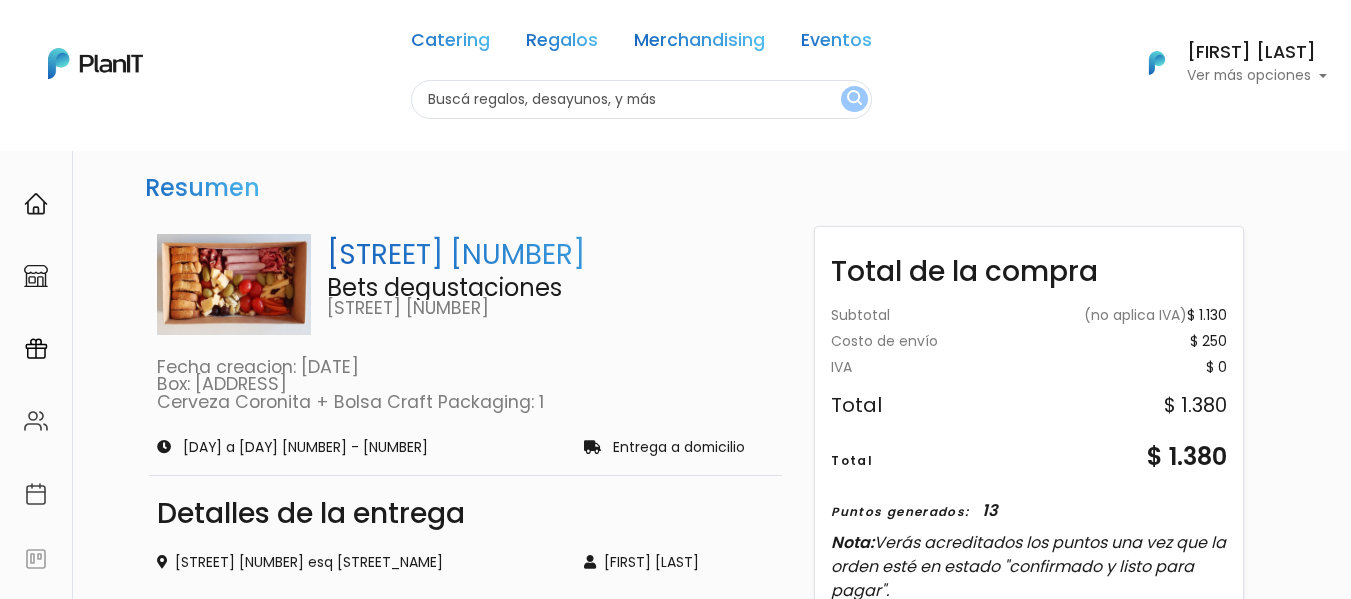scroll, scrollTop: 0, scrollLeft: 0, axis: both 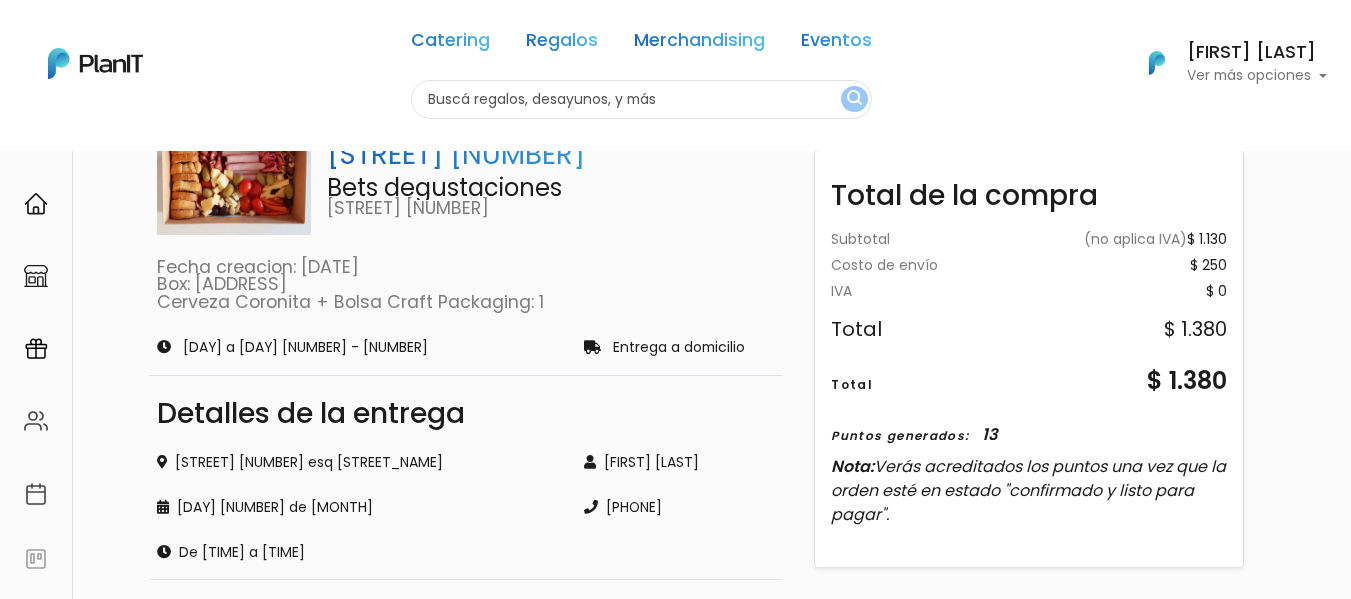 click at bounding box center (234, 184) 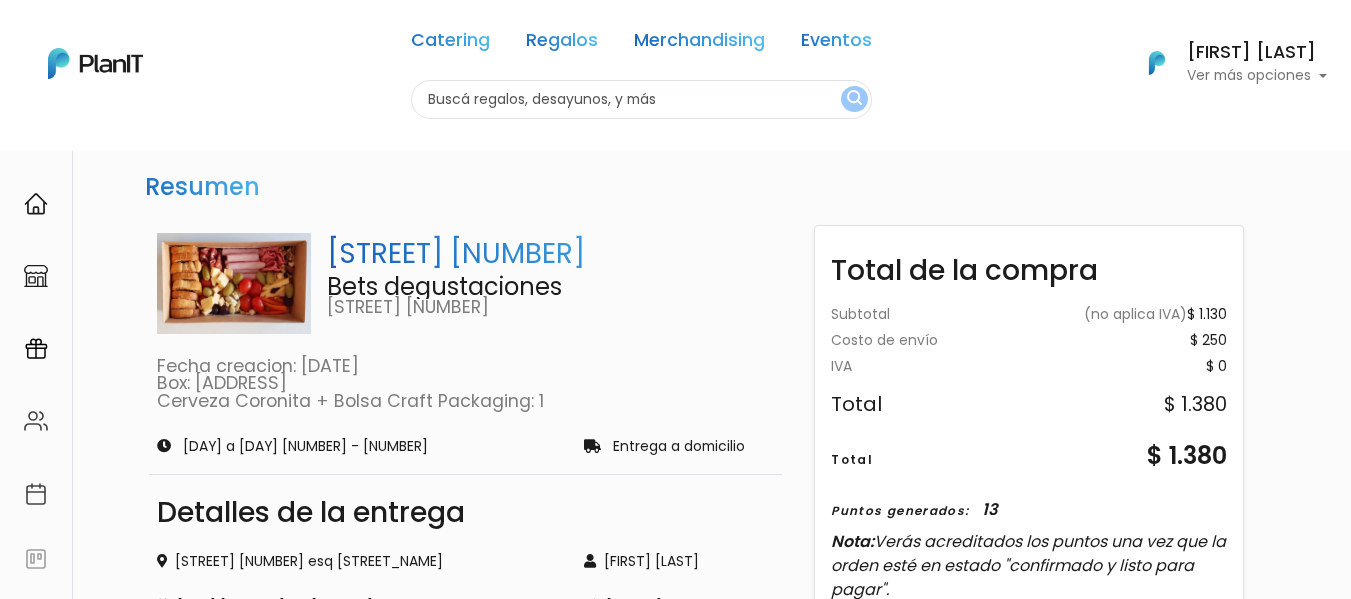 scroll, scrollTop: 0, scrollLeft: 0, axis: both 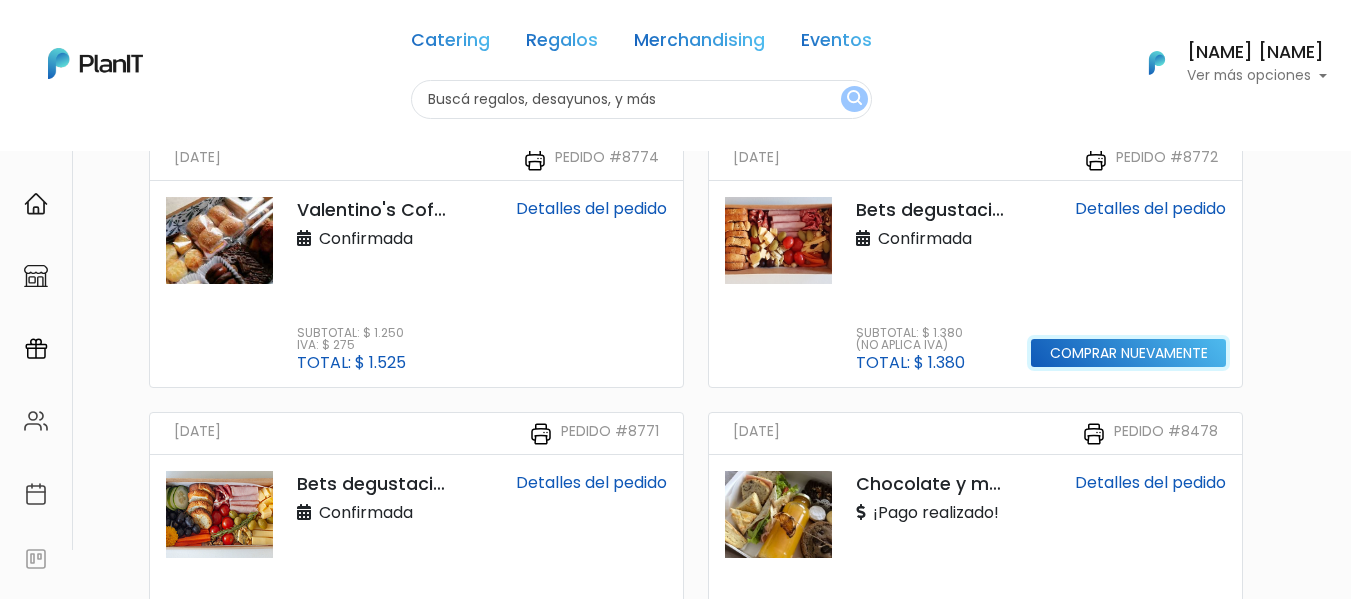 click on "Comprar nuevamente" at bounding box center (1128, 353) 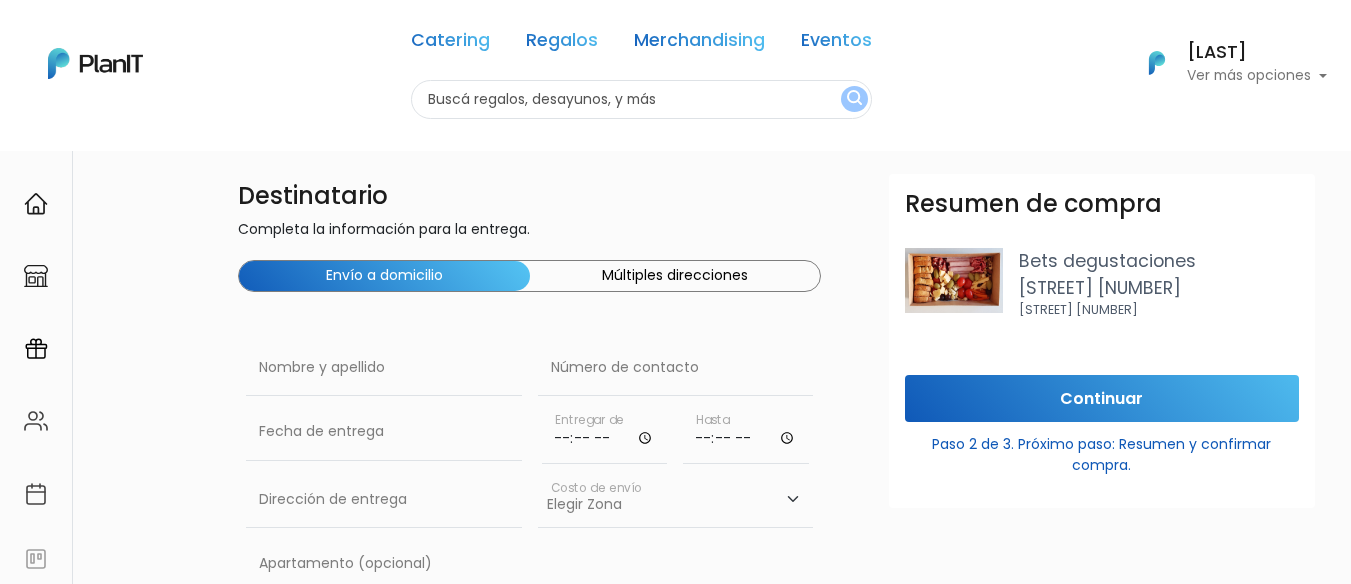 scroll, scrollTop: 0, scrollLeft: 0, axis: both 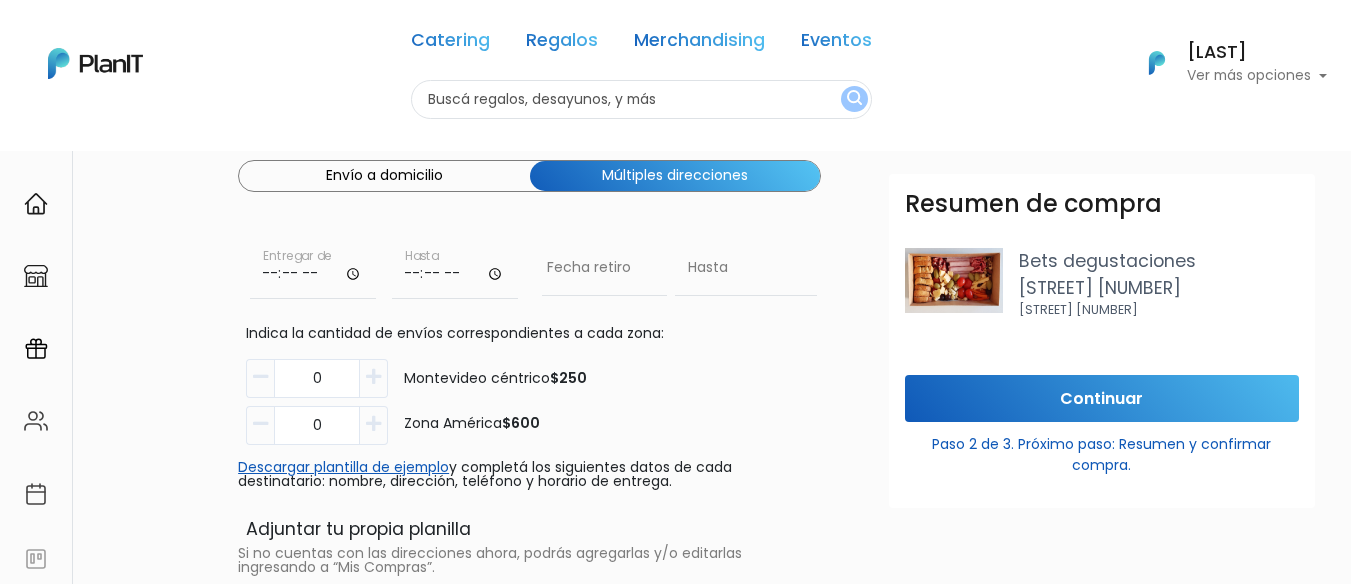 click at bounding box center [373, 377] 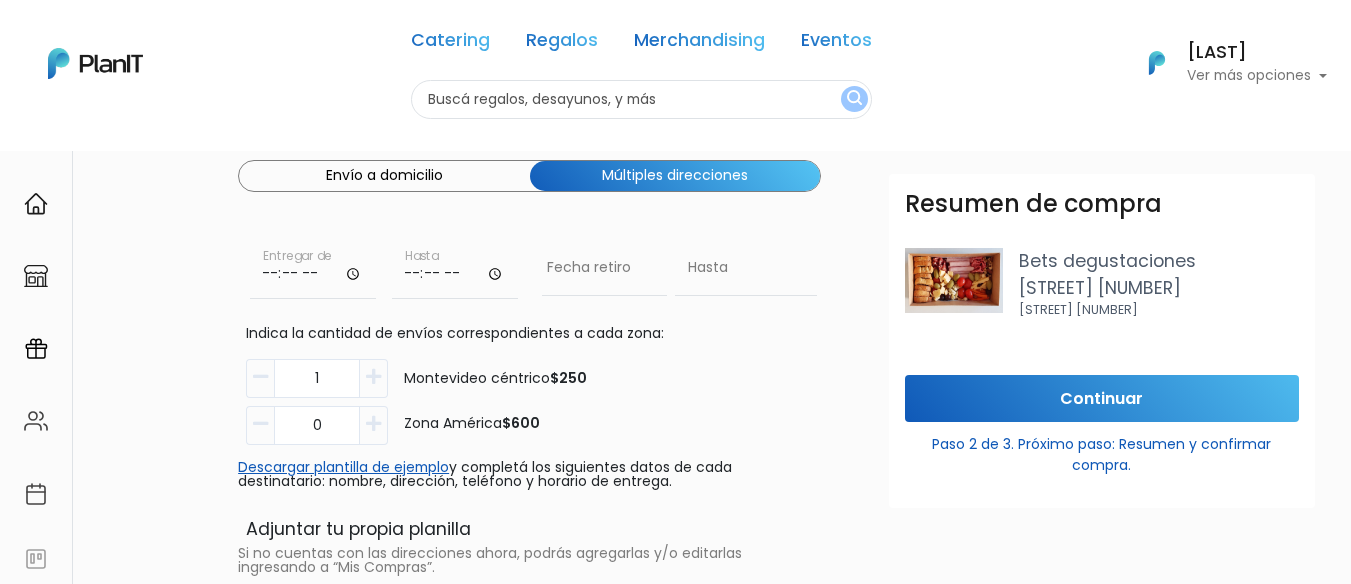 click at bounding box center (373, 377) 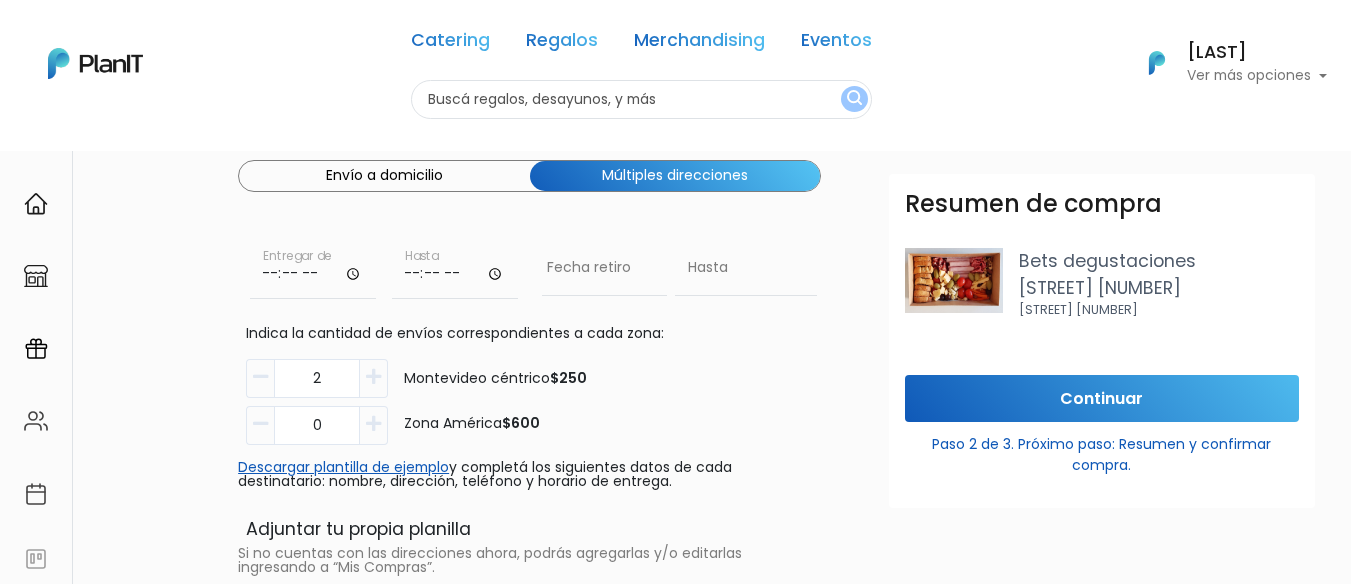 click at bounding box center [373, 377] 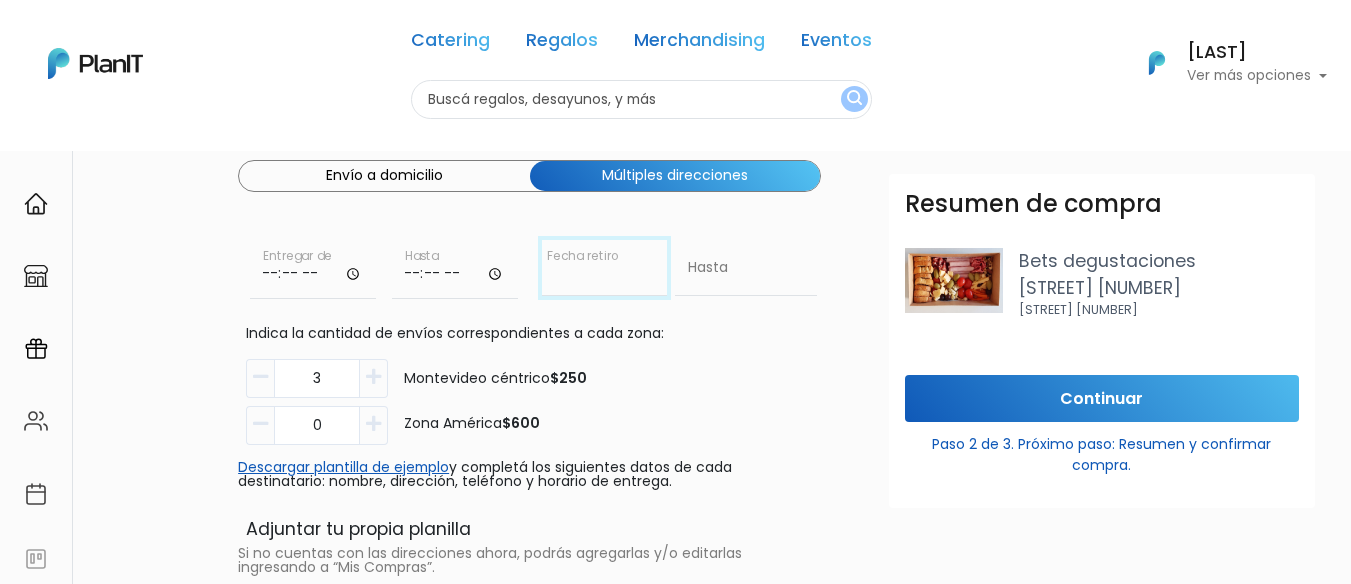 click on "Fecha de entrega" at bounding box center [605, 268] 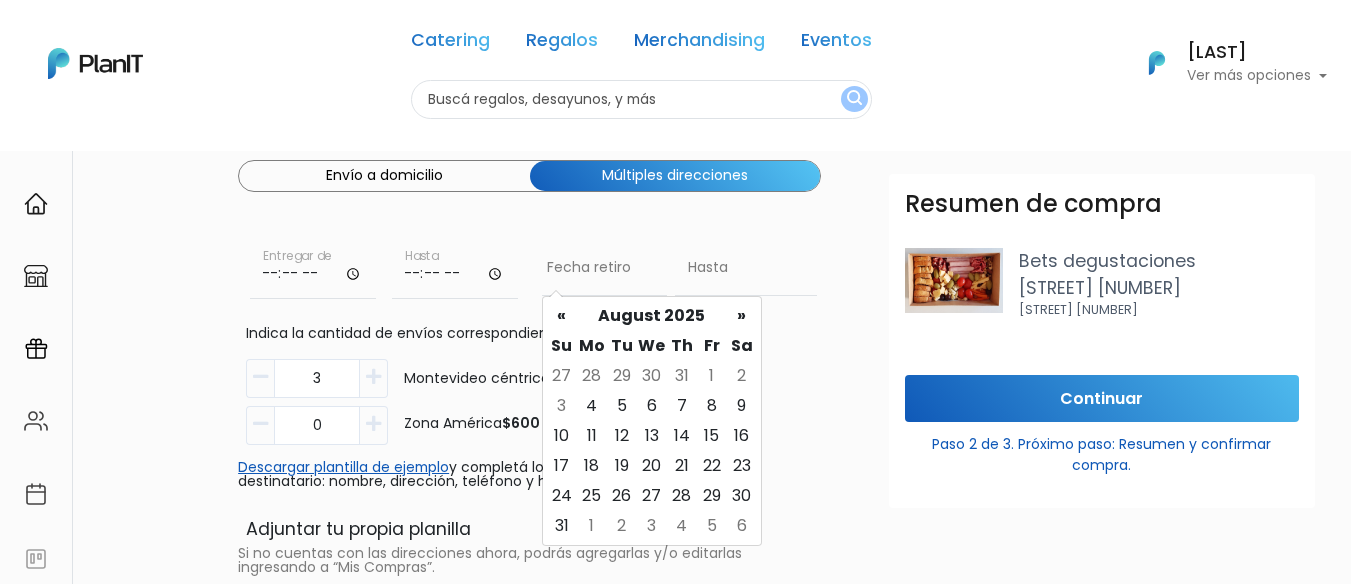 click on "4" at bounding box center (592, 406) 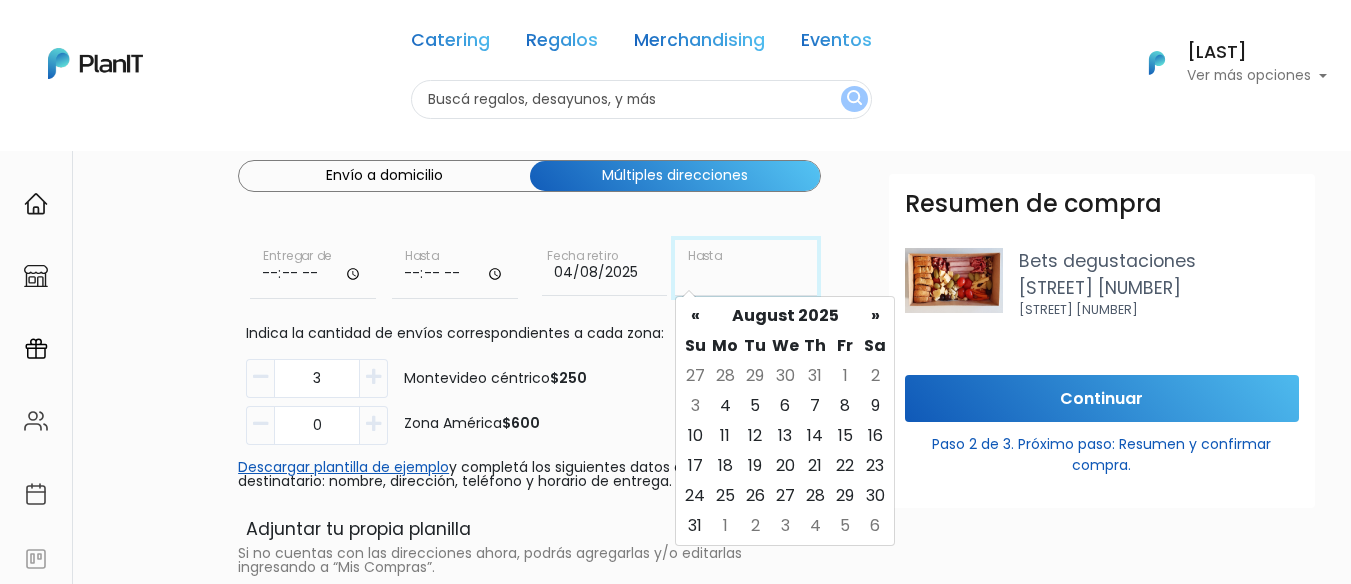 drag, startPoint x: 687, startPoint y: 277, endPoint x: 698, endPoint y: 293, distance: 19.416489 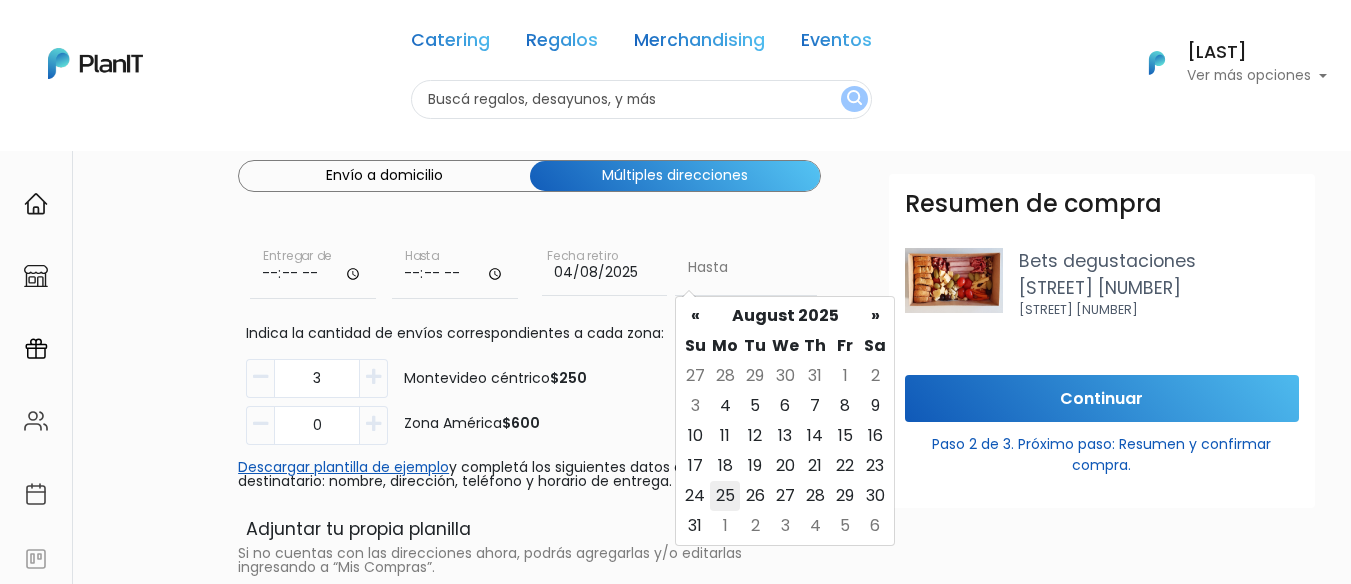 click on "25" at bounding box center (725, 496) 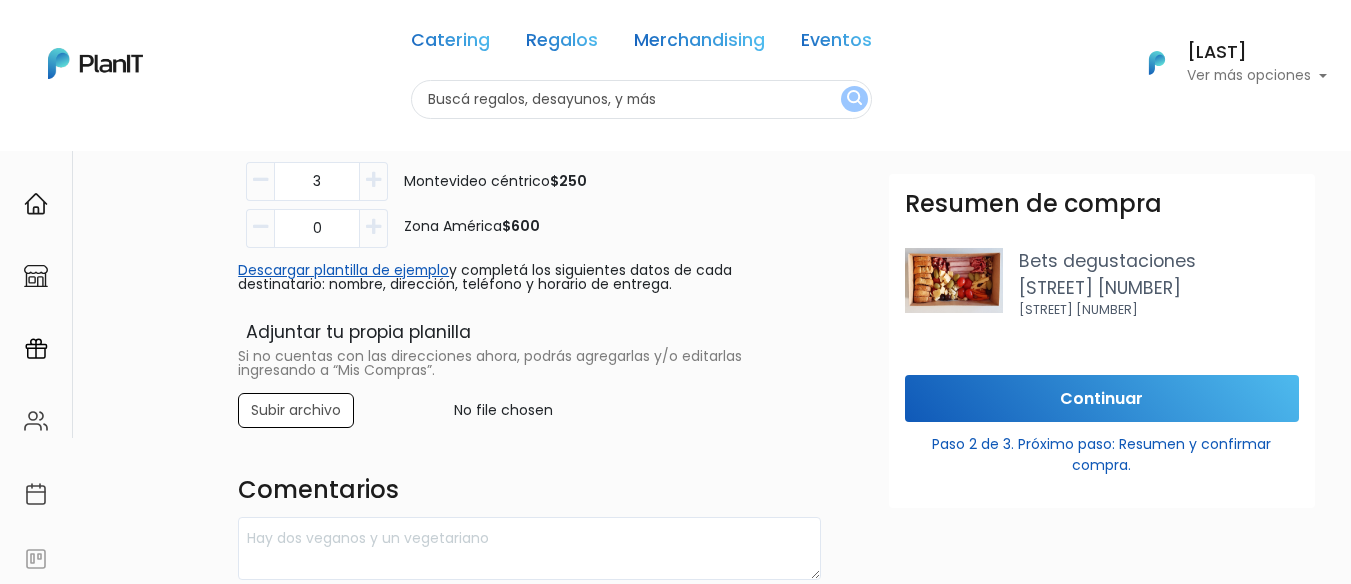 scroll, scrollTop: 300, scrollLeft: 0, axis: vertical 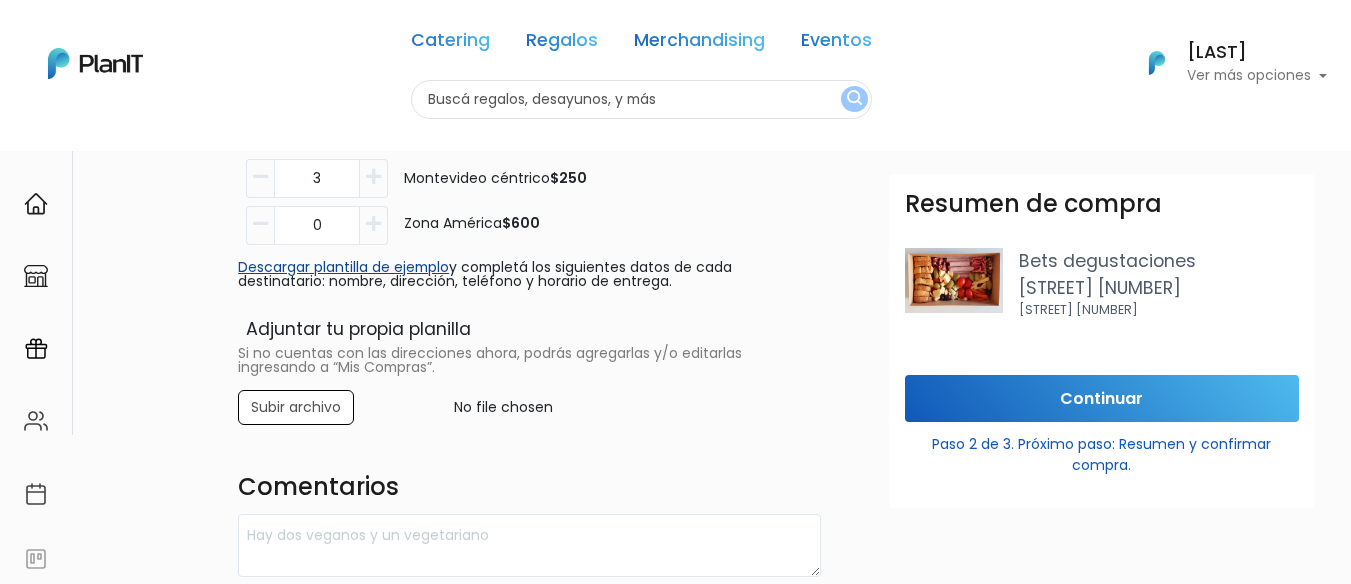 click on "Descargar plantilla de ejemplo" at bounding box center [343, 267] 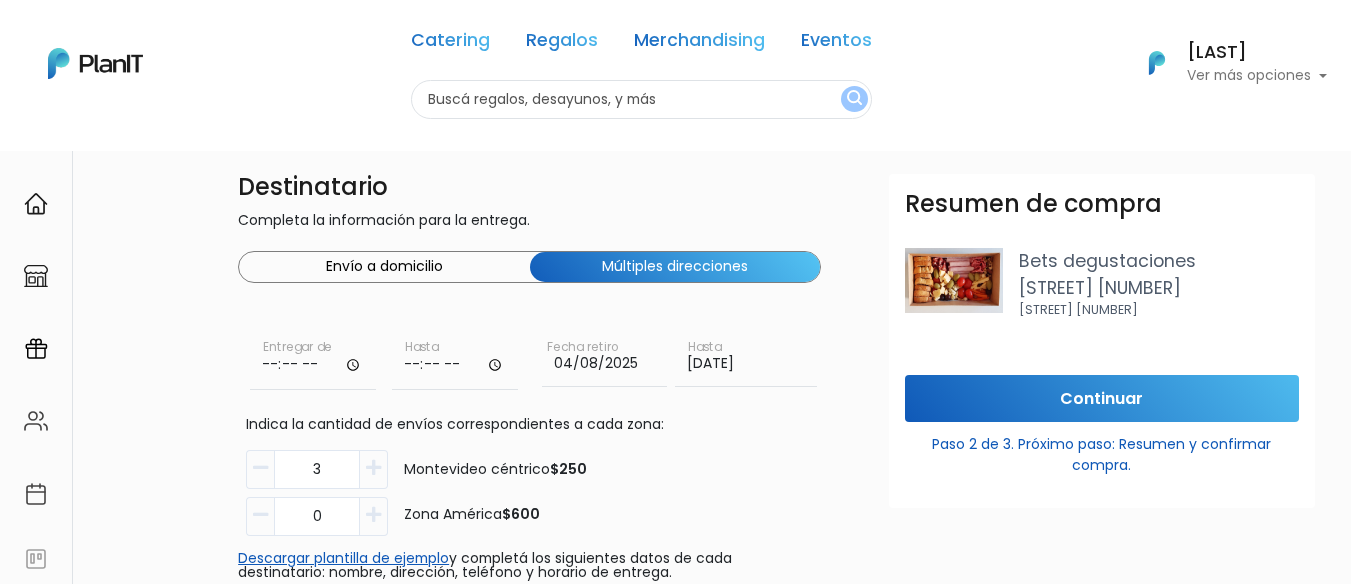 scroll, scrollTop: 0, scrollLeft: 0, axis: both 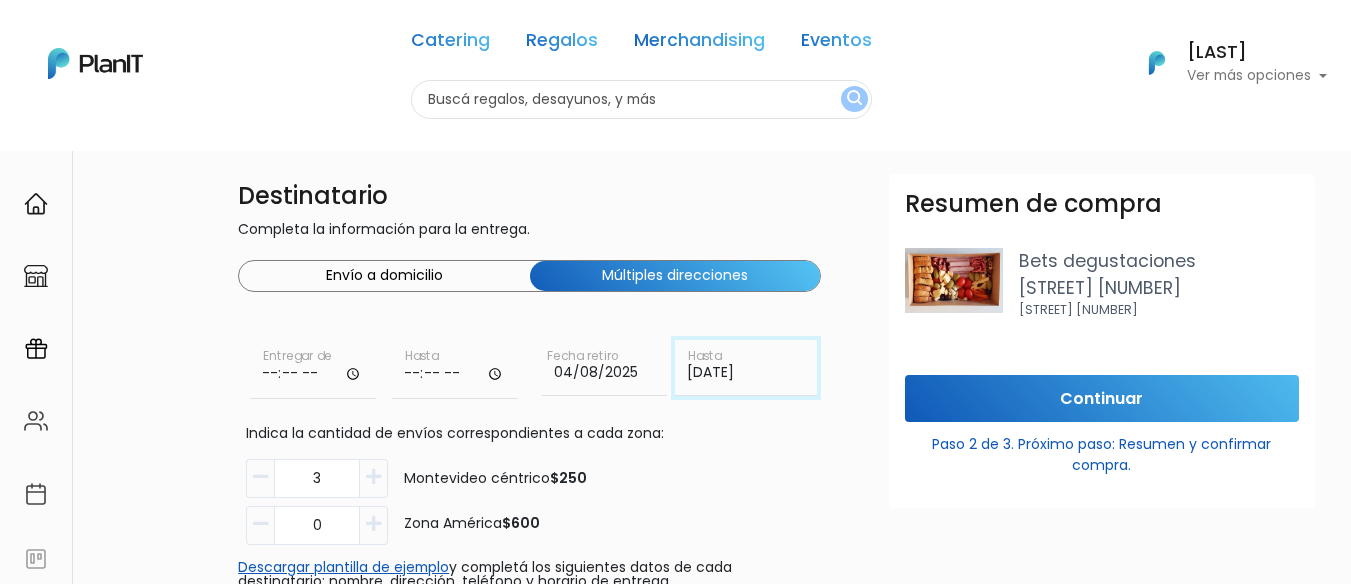 click on "25/08/2025" at bounding box center (746, 368) 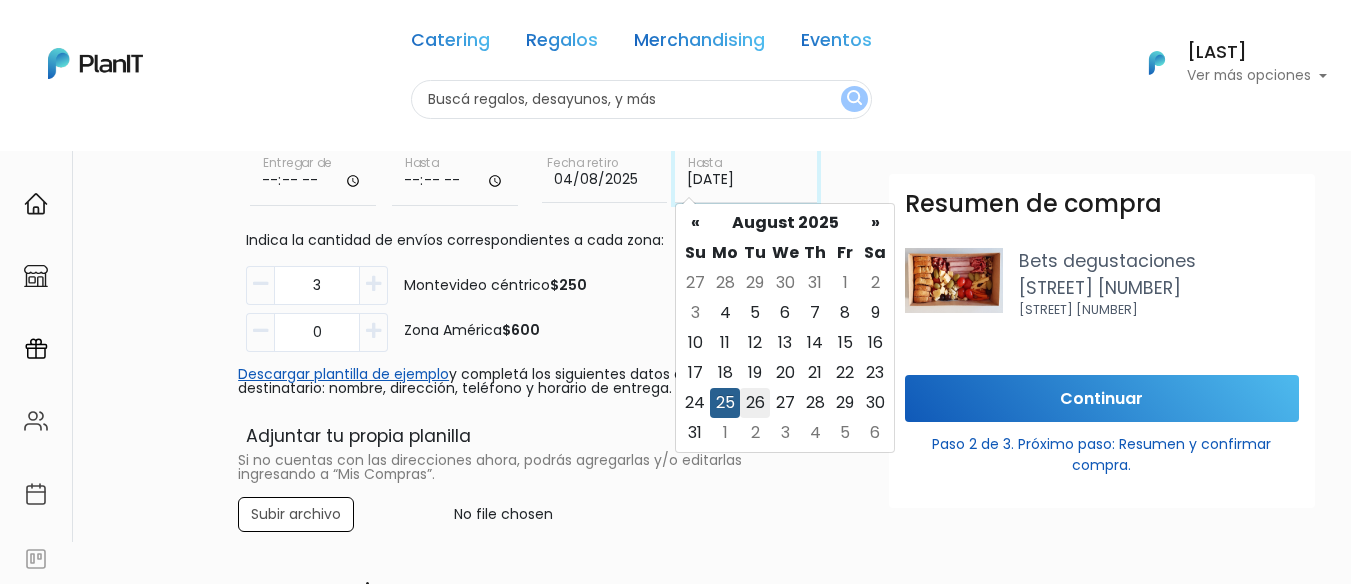 scroll, scrollTop: 200, scrollLeft: 0, axis: vertical 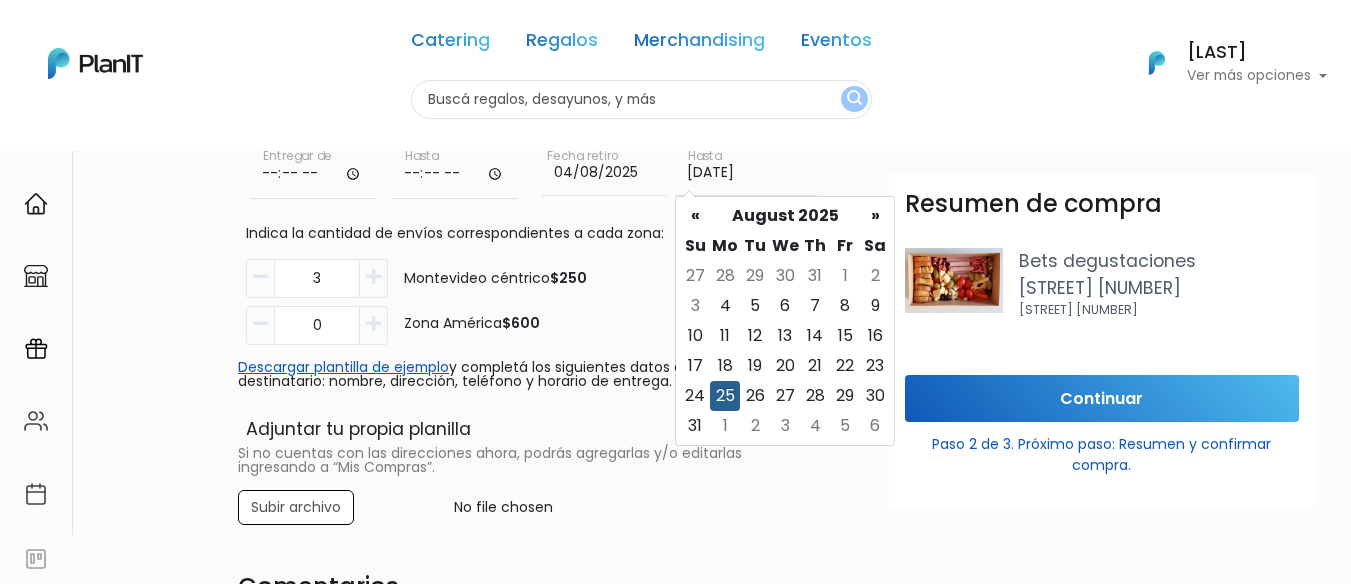 click on "18" at bounding box center [725, 366] 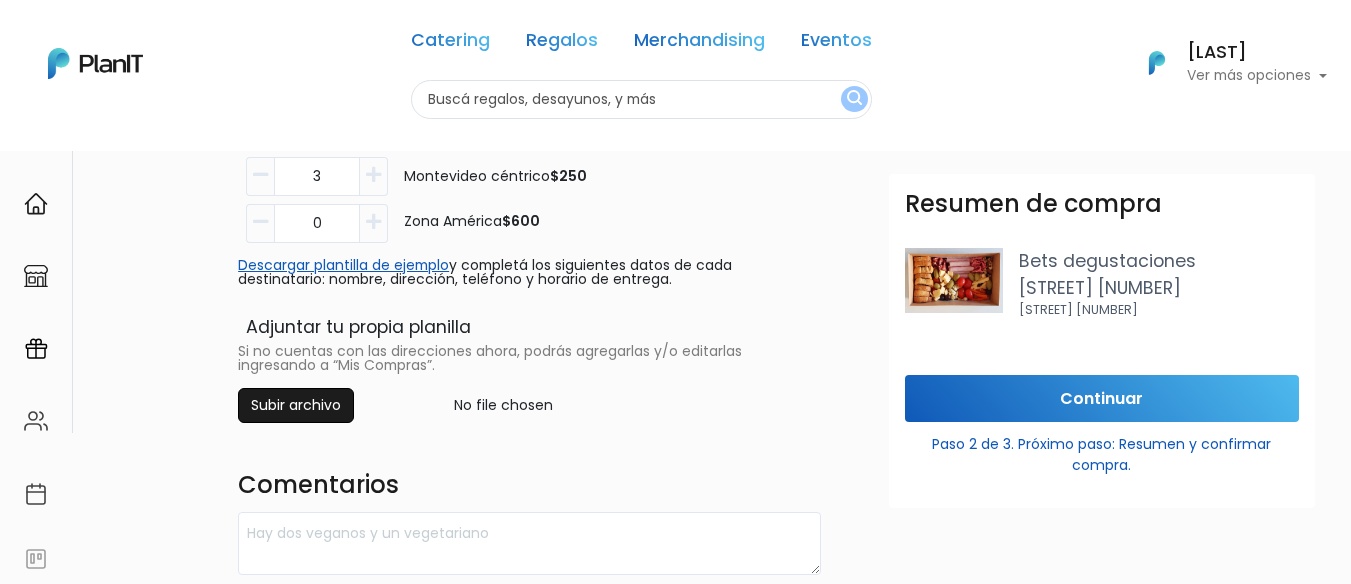 scroll, scrollTop: 300, scrollLeft: 0, axis: vertical 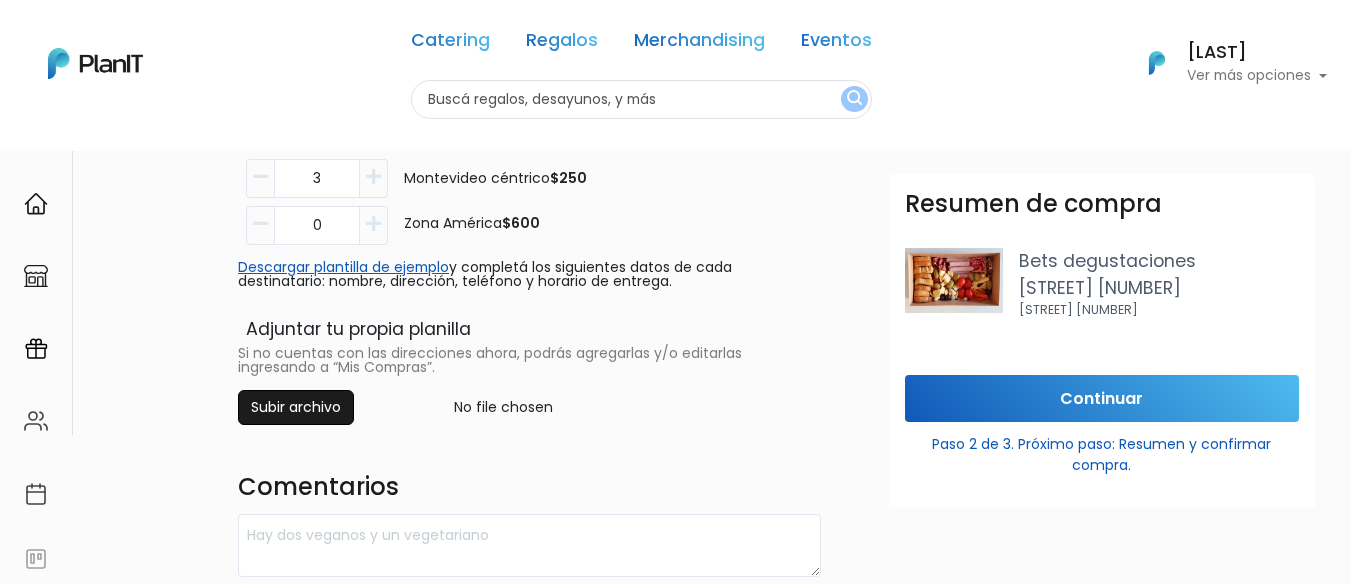 click at bounding box center [529, 407] 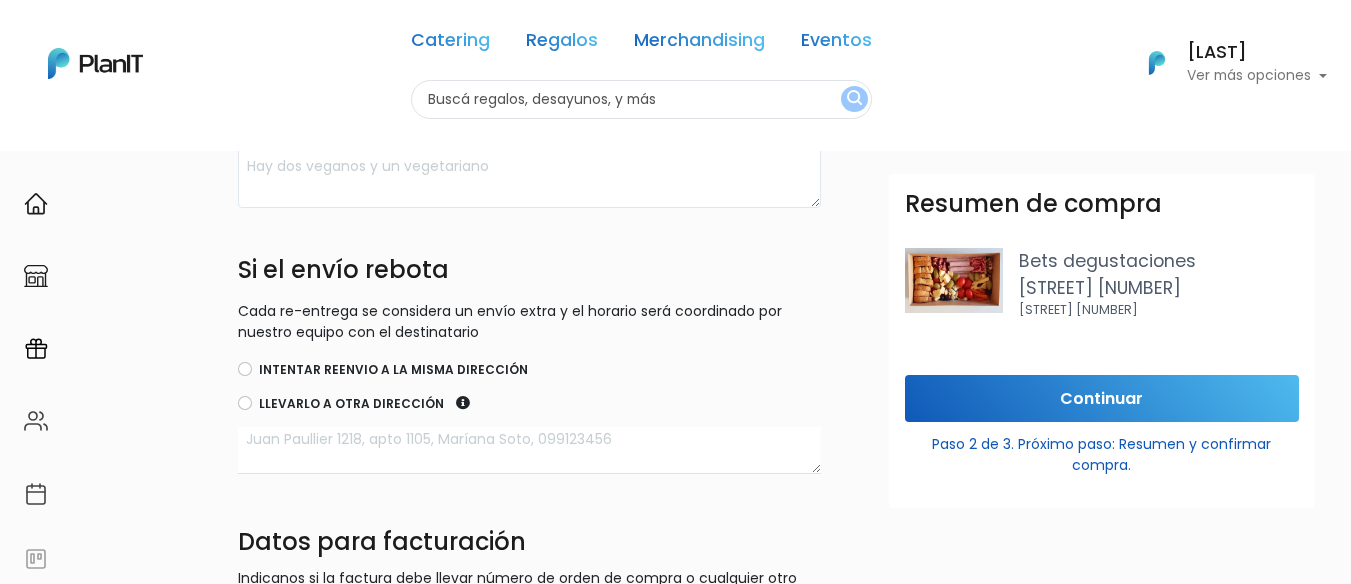 scroll, scrollTop: 700, scrollLeft: 0, axis: vertical 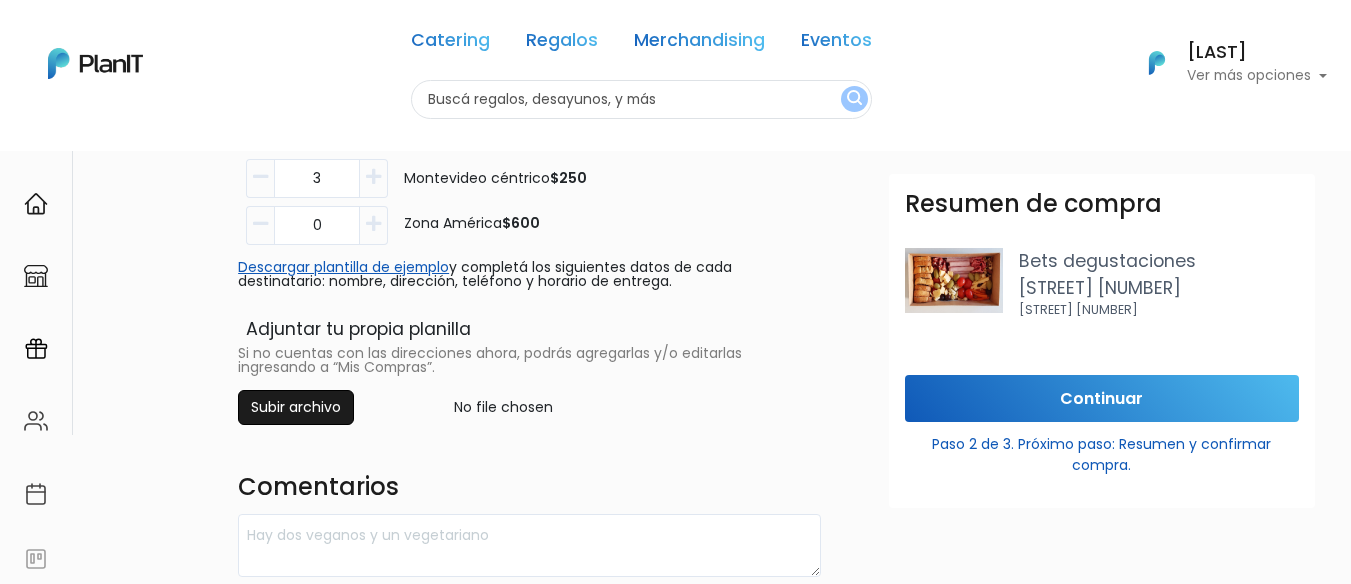 type on "C:\fakepath\cumples Agosto.xlsx" 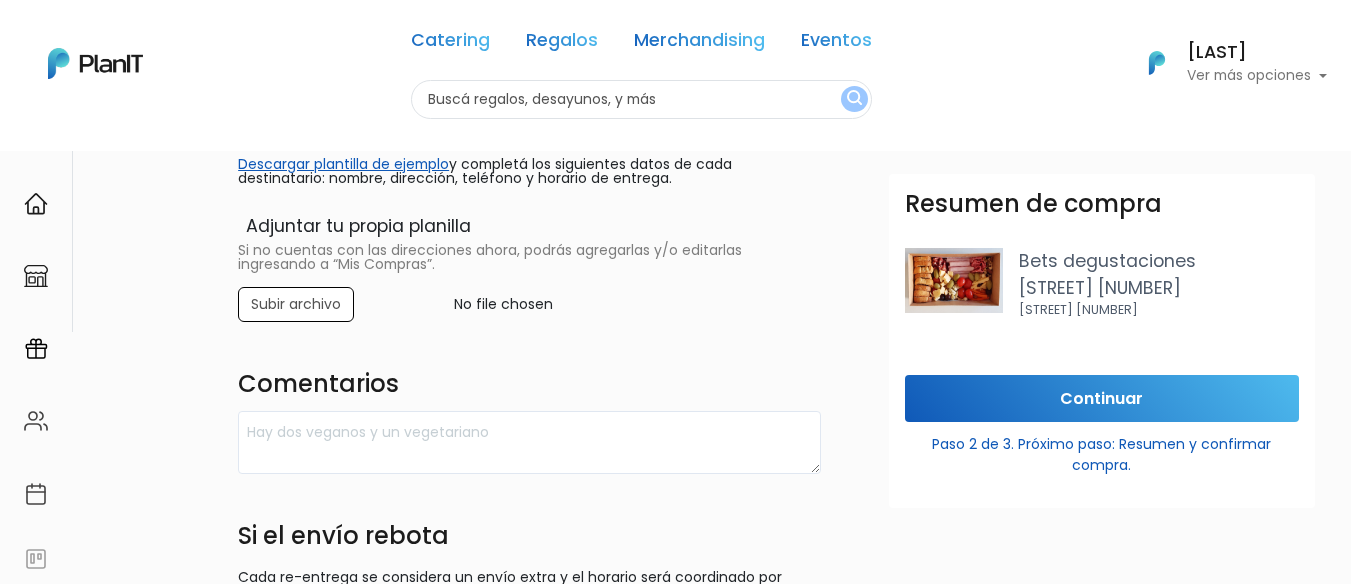 scroll, scrollTop: 600, scrollLeft: 0, axis: vertical 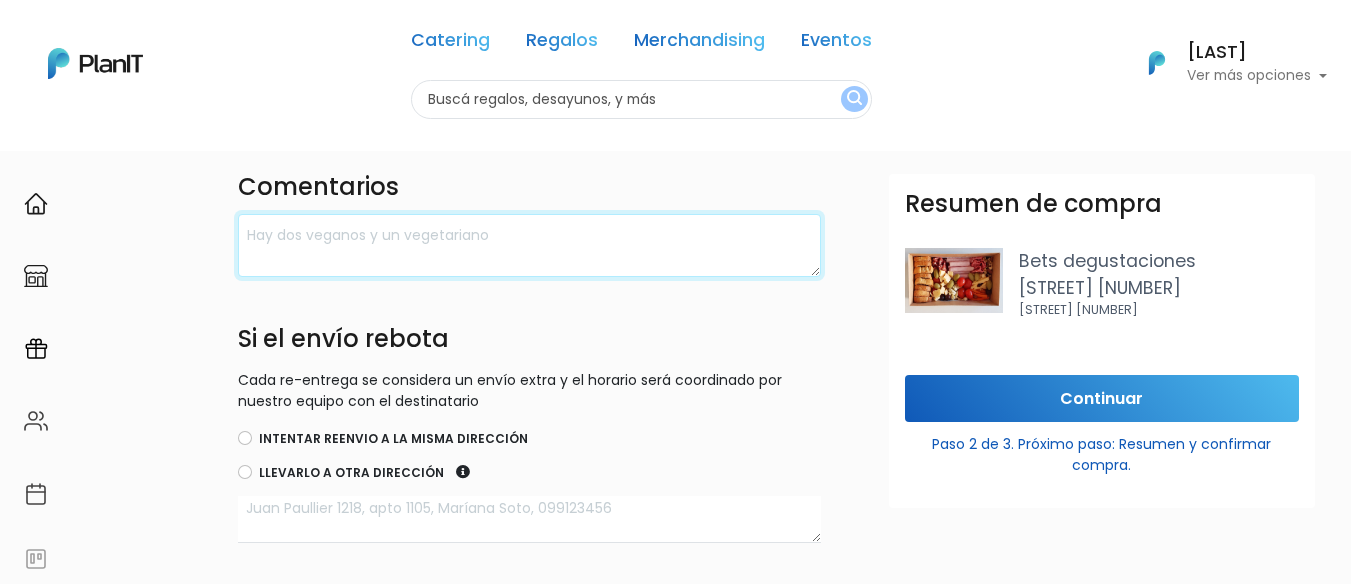 click at bounding box center [529, 245] 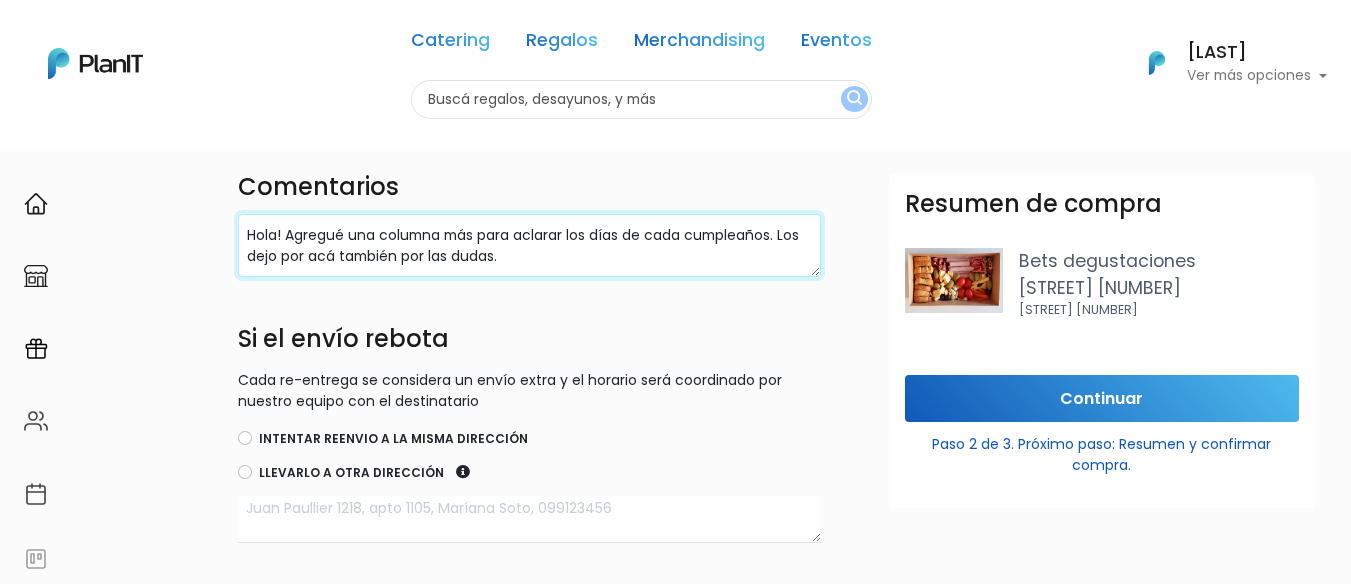 scroll, scrollTop: 32, scrollLeft: 0, axis: vertical 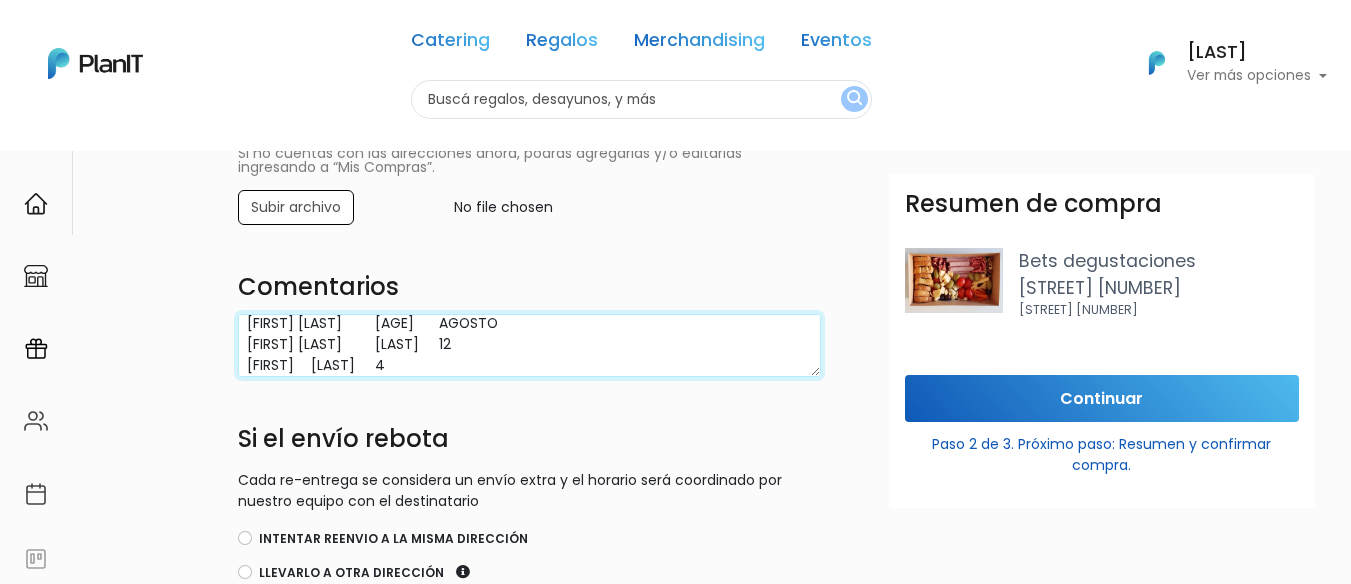 click on "Hola! Agregué una columna más para aclarar los días de cada cumpleaños. Los dejo por acá también por las dudas.
Santiago	Hartweg	18	AGOSTO
Juan Pablo 	Garcia	12
Daniela 	Rodriguez	4" at bounding box center [529, 345] 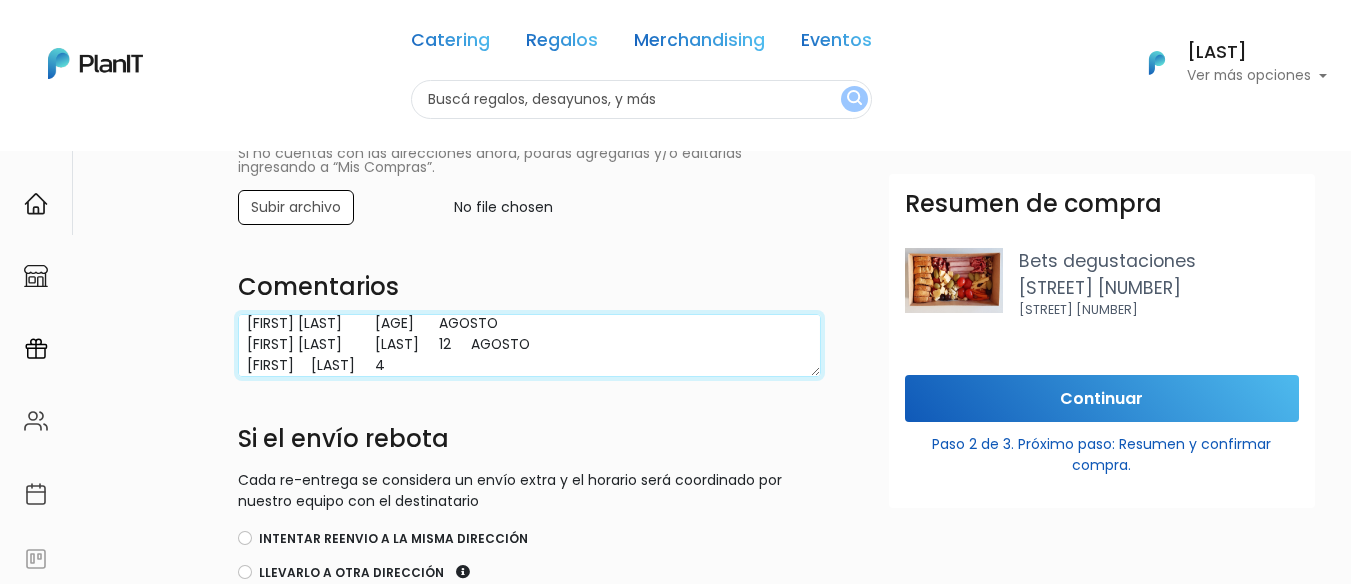 click on "Hola! Agregué una columna más para aclarar los días de cada cumpleaños. Los dejo por acá también por las dudas.
Santiago	Hartweg	18	AGOSTO
Juan Pablo 	Garcia	12	AGOSTO
Daniela 	Rodriguez	4" at bounding box center [529, 345] 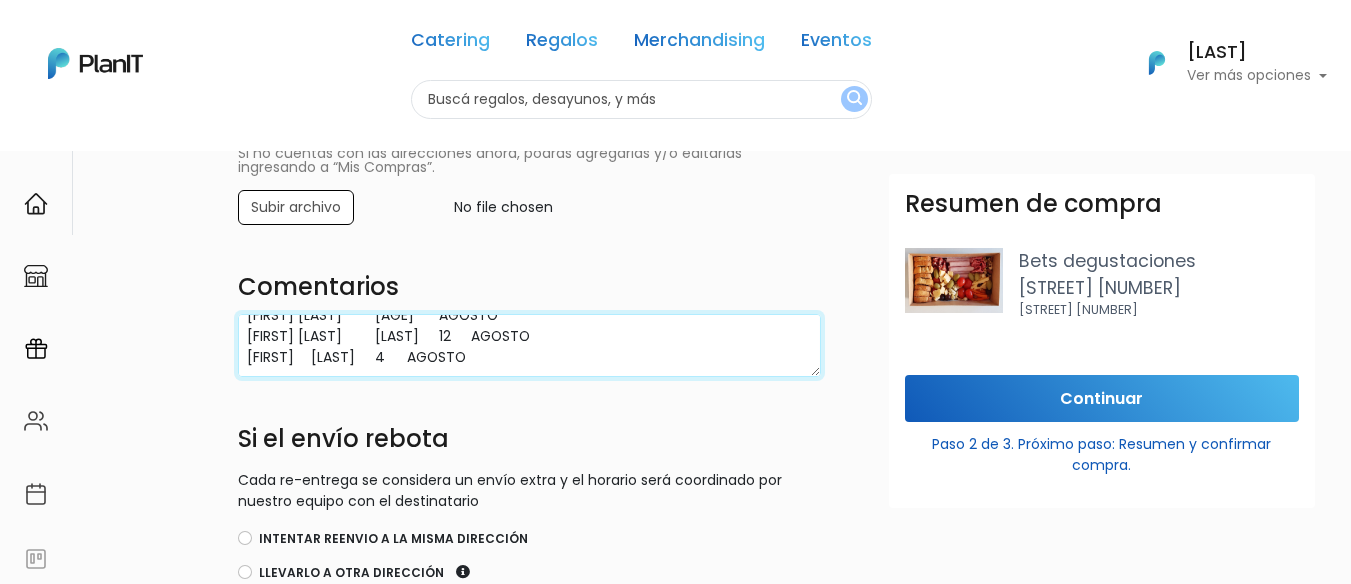 scroll, scrollTop: 83, scrollLeft: 0, axis: vertical 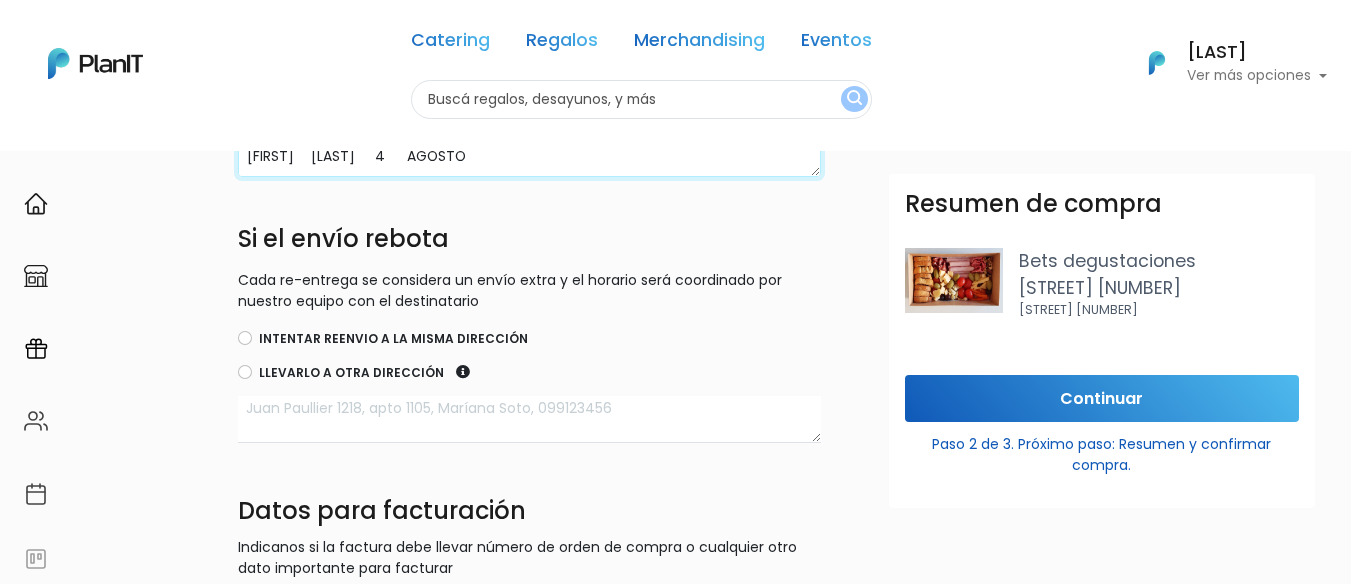 type on "Hola! Agregué una columna más para aclarar los días de cada cumpleaños. Los dejo por acá también por las dudas.
Santiago	Hartweg	18	AGOSTO
Juan Pablo 	Garcia	12	AGOSTO
Daniela 	Rodriguez	4	AGOSTO" 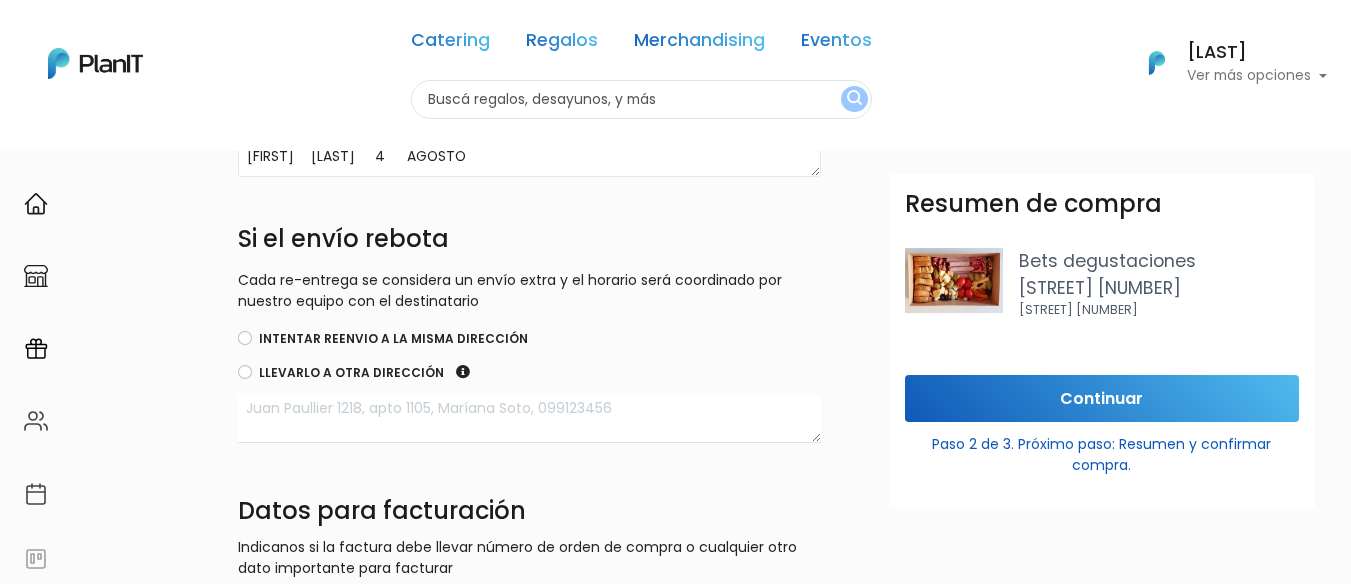 click on "Intentar reenvio a la misma dirección" at bounding box center [393, 339] 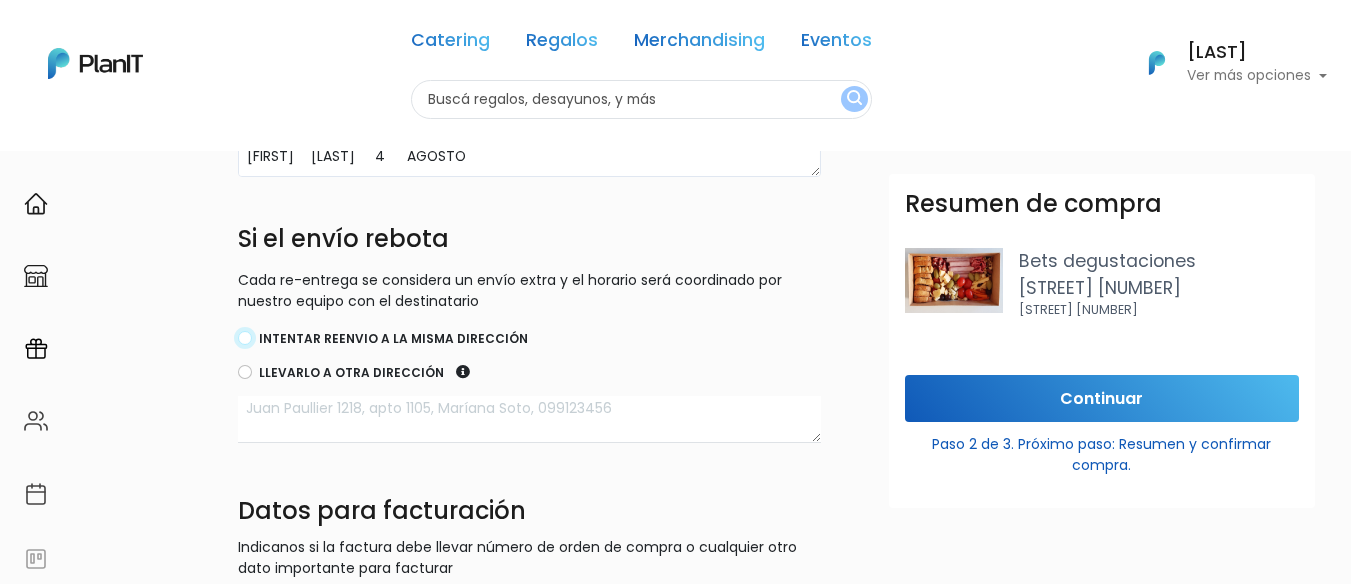 click on "Intentar reenvio a la misma dirección" at bounding box center [245, 338] 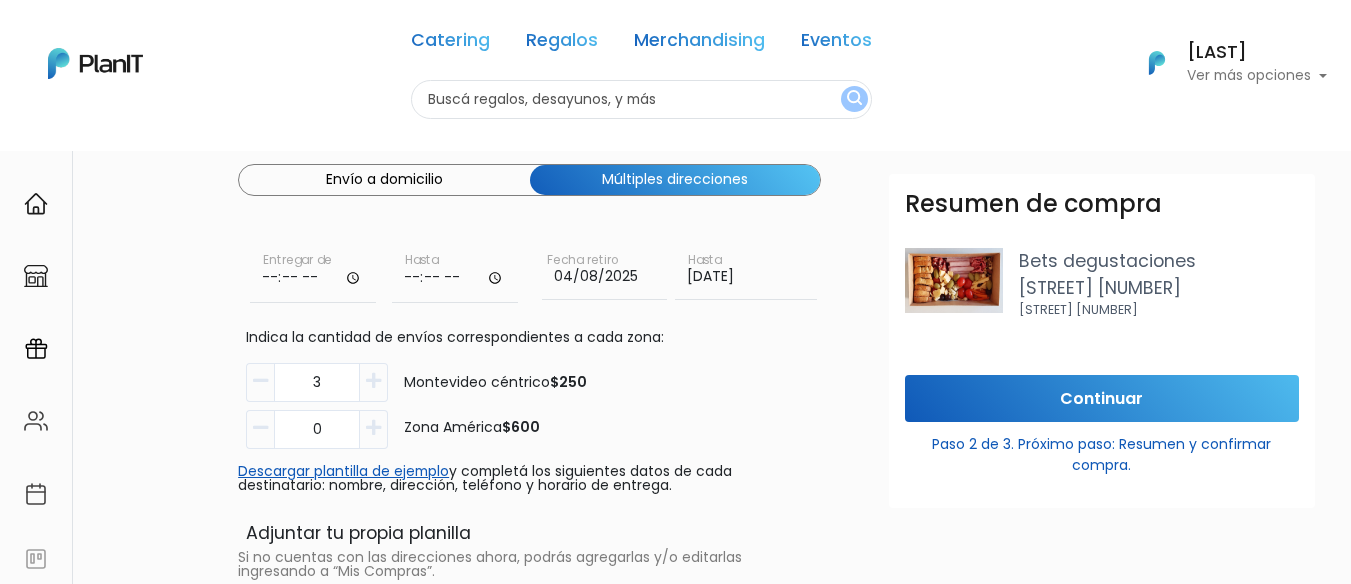 scroll, scrollTop: 0, scrollLeft: 0, axis: both 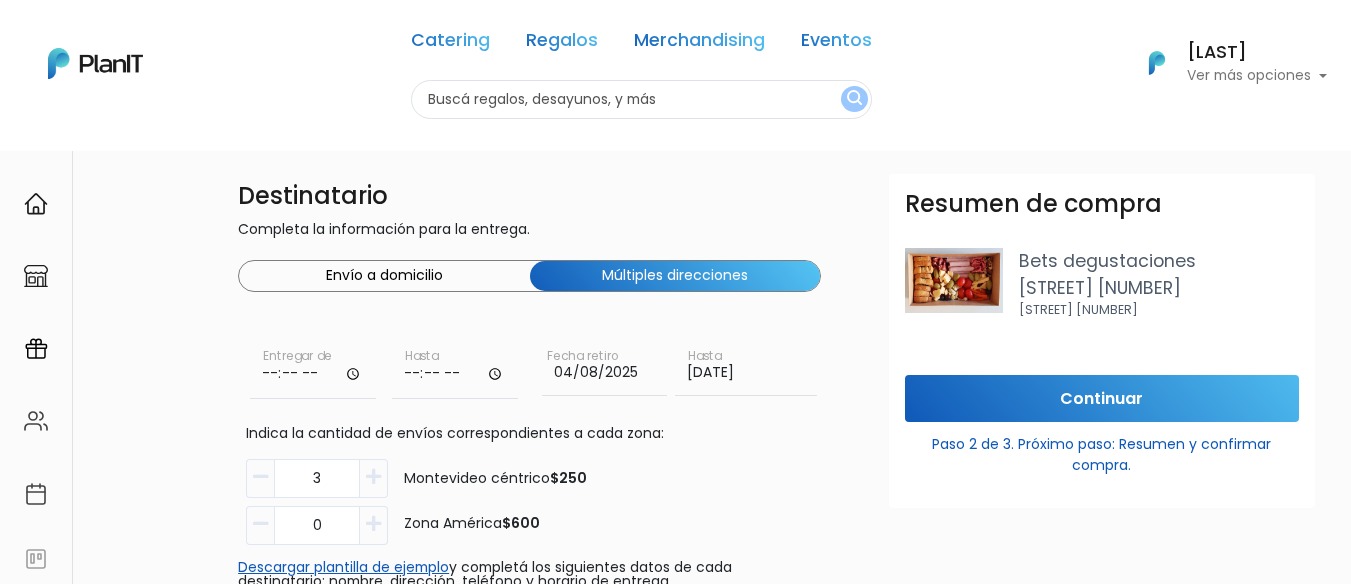 click at bounding box center (313, 370) 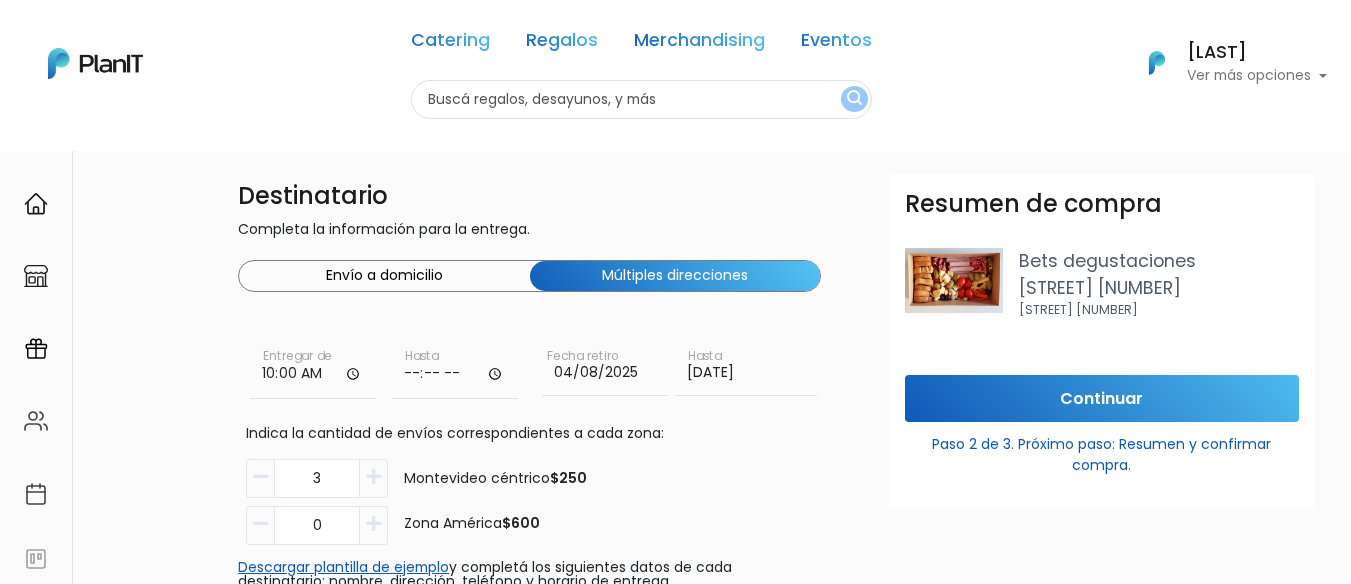 click at bounding box center (455, 370) 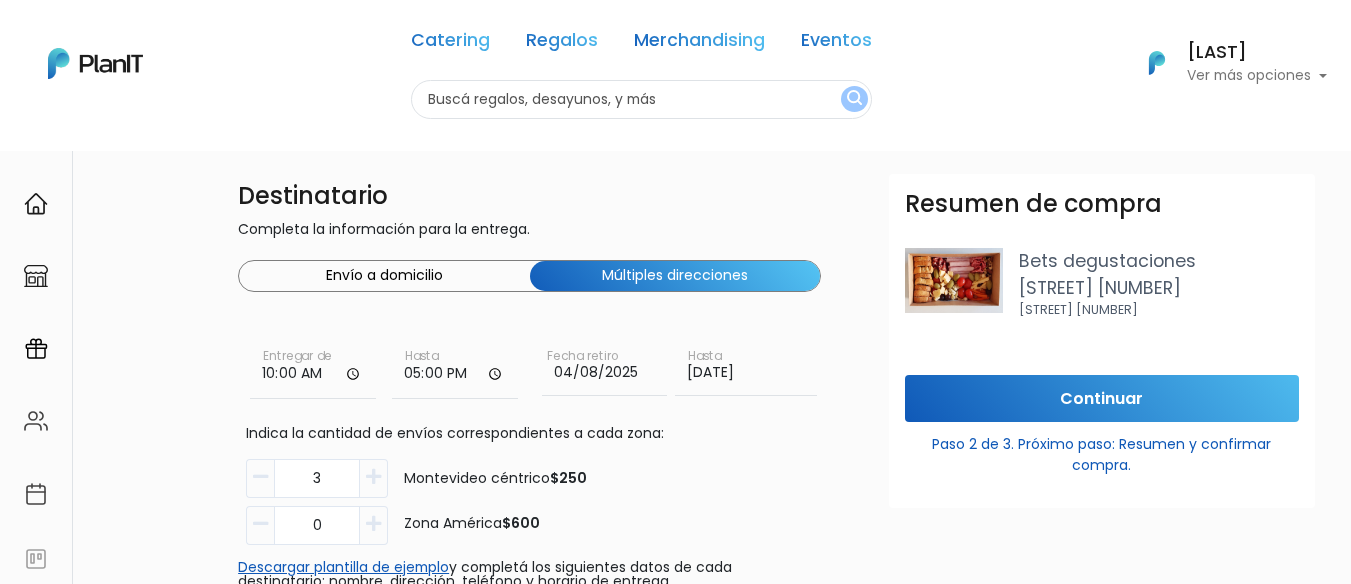 click on "Envío a domicilio" at bounding box center [384, 276] 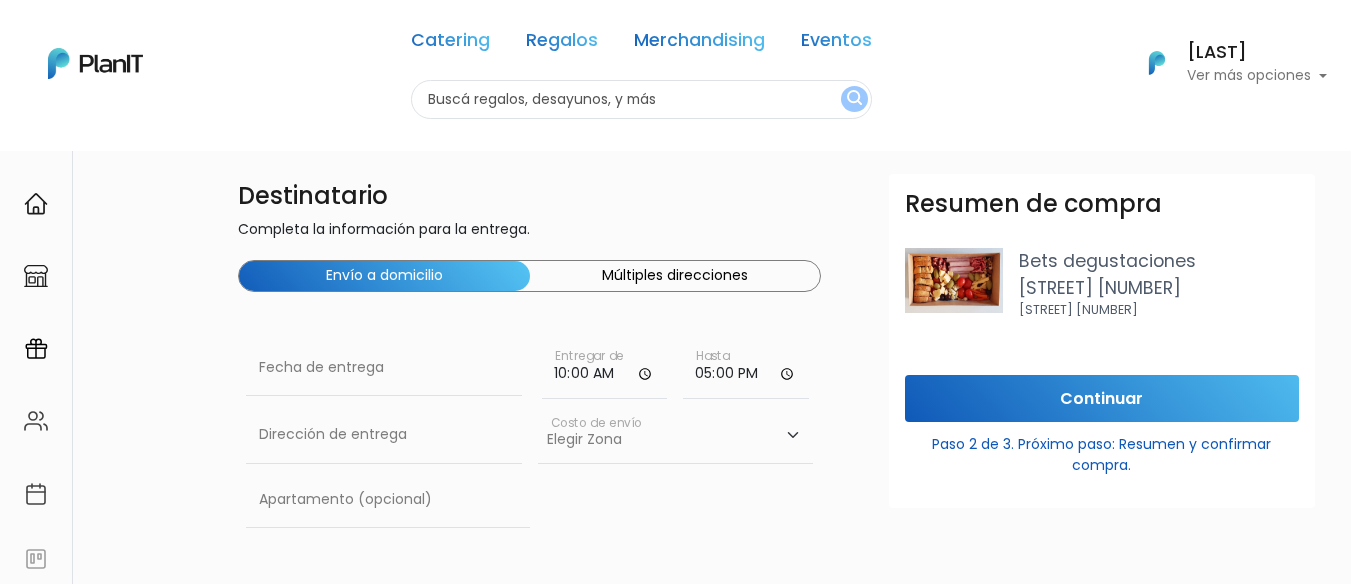 scroll, scrollTop: 0, scrollLeft: 0, axis: both 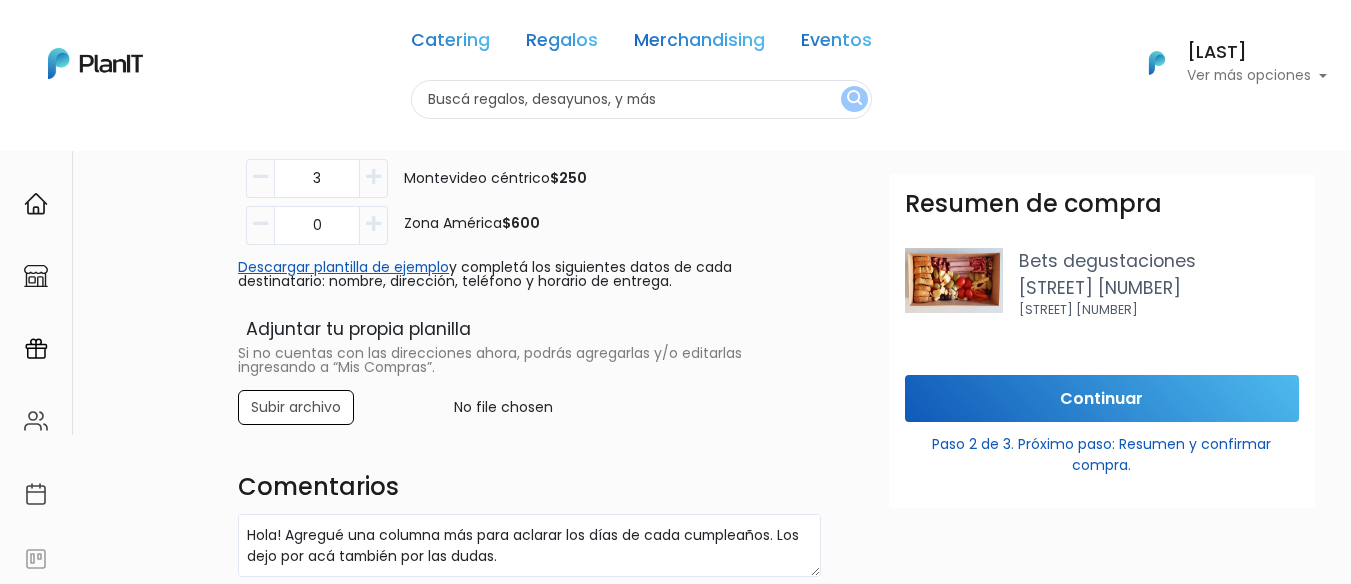 type on "C:\fakepath\cumples Agosto.xlsx" 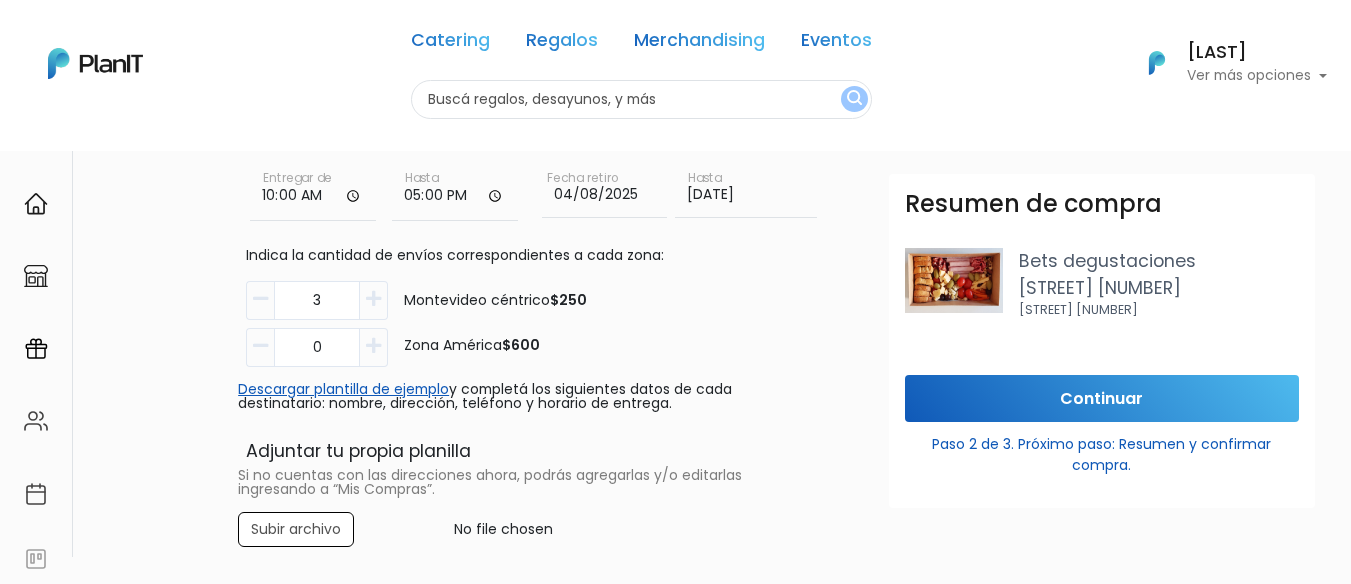 scroll, scrollTop: 100, scrollLeft: 0, axis: vertical 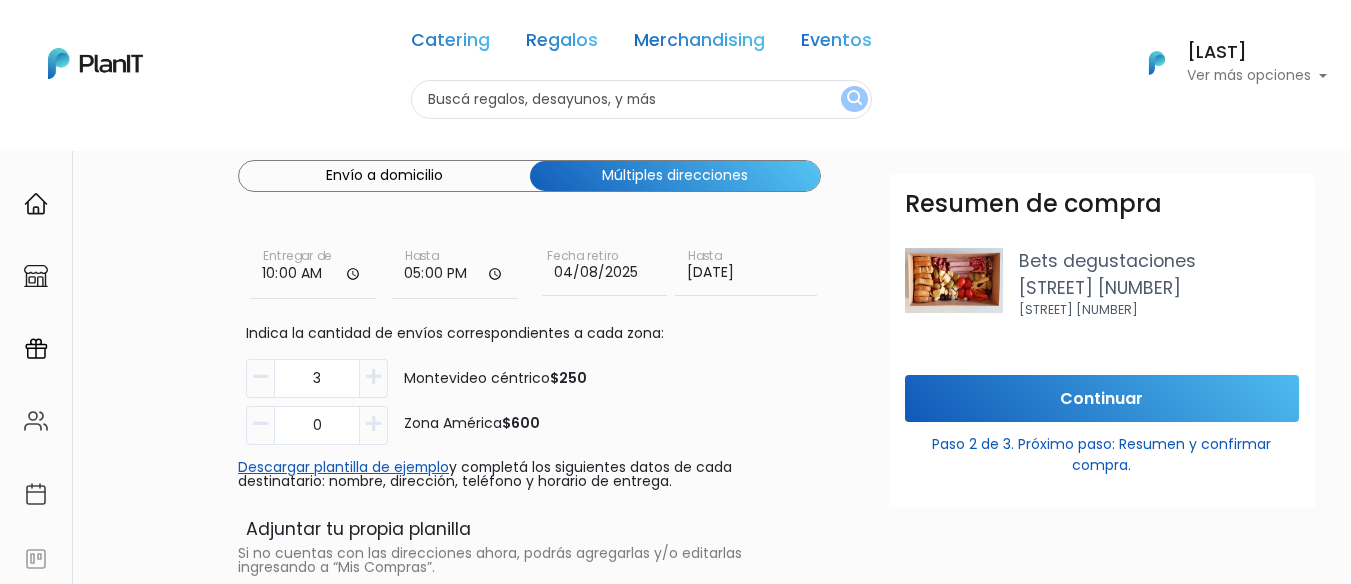click at bounding box center (373, 377) 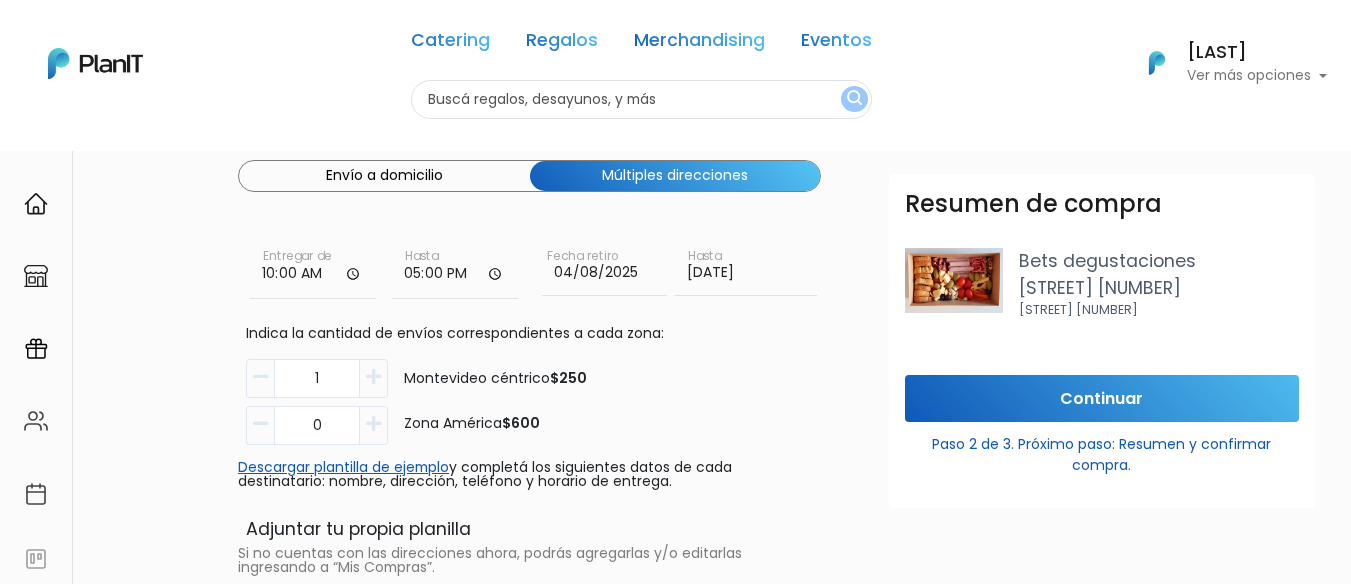 click at bounding box center (373, 377) 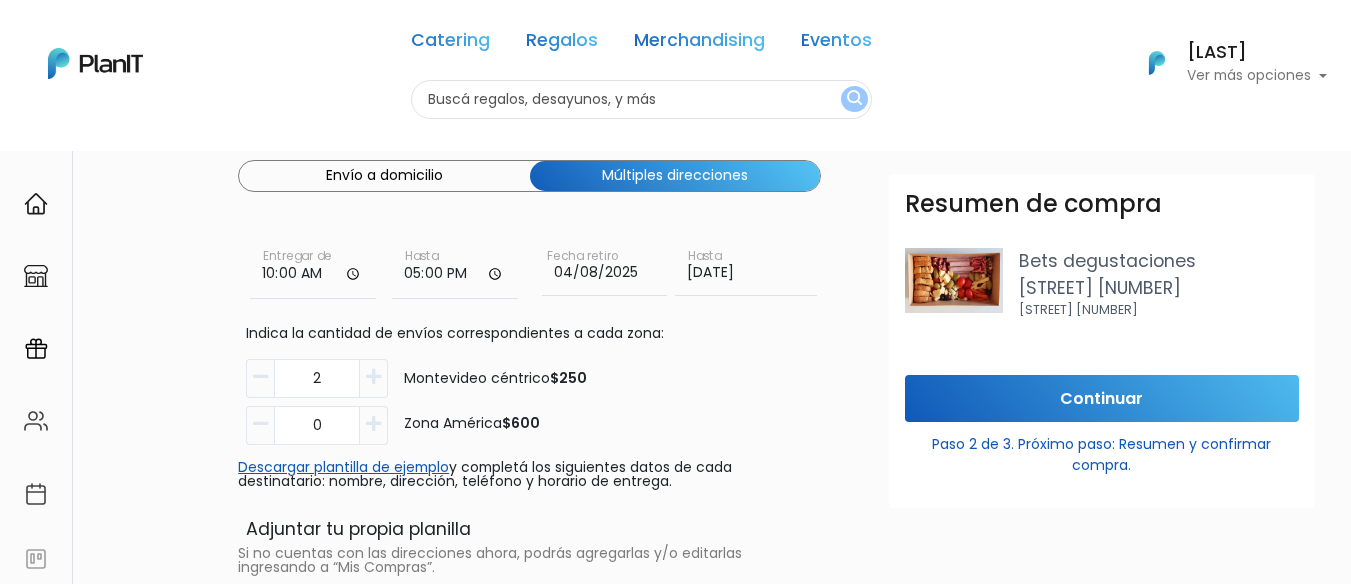 click at bounding box center (373, 377) 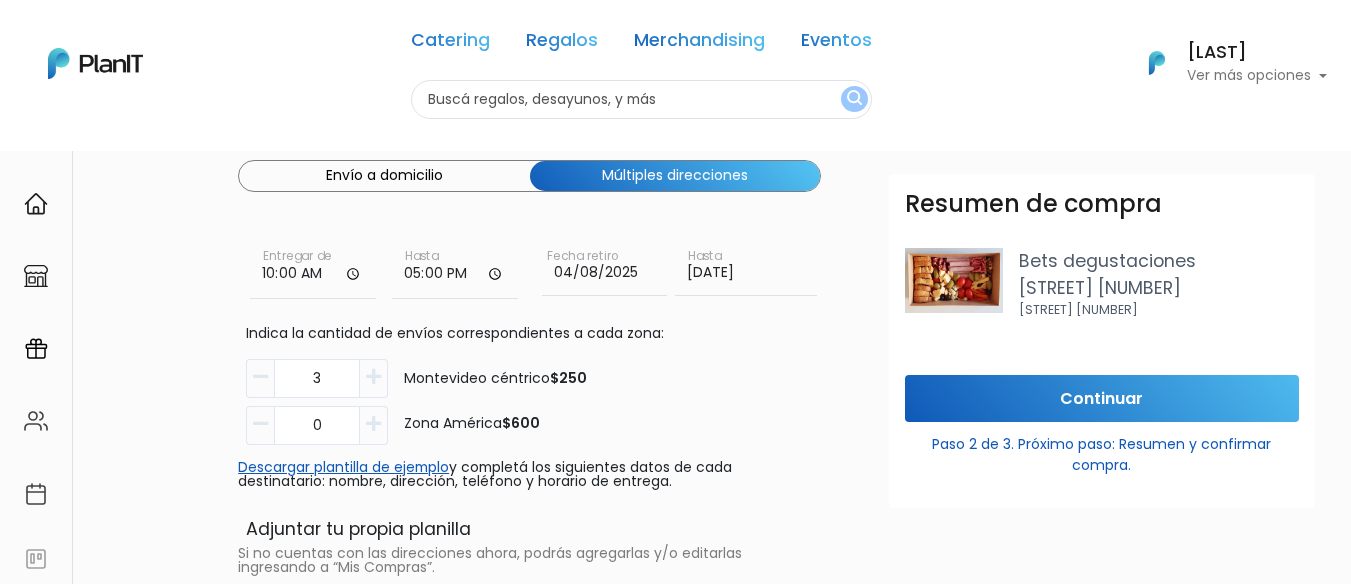 click on "10:00" at bounding box center (313, 270) 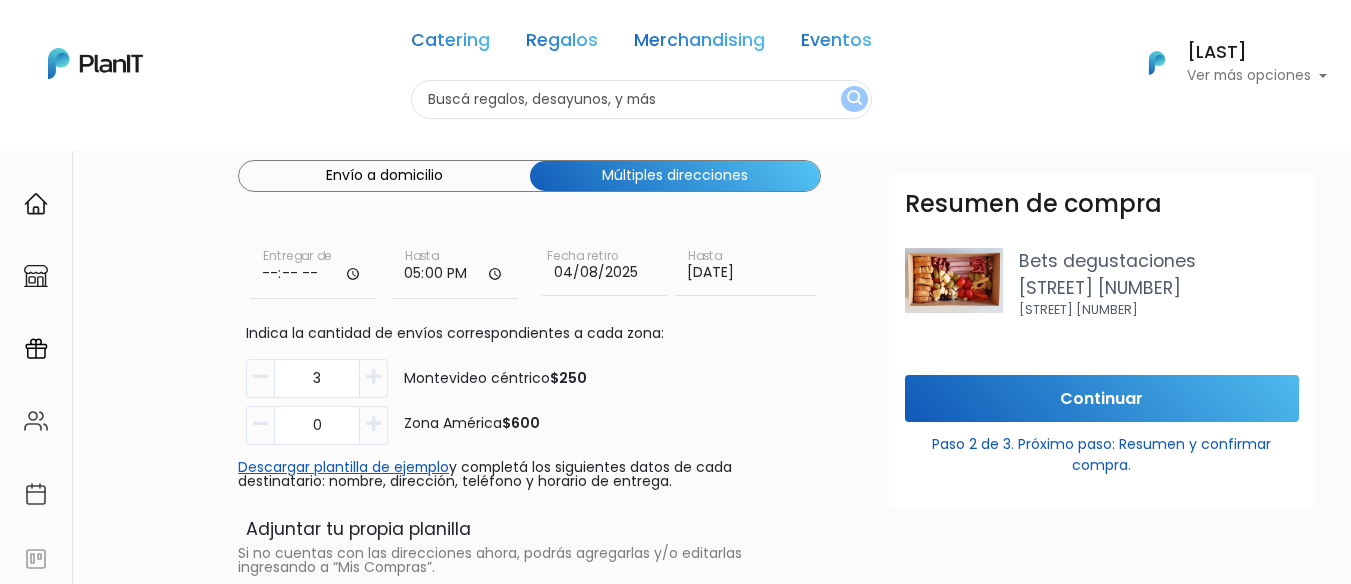 type on "12:00" 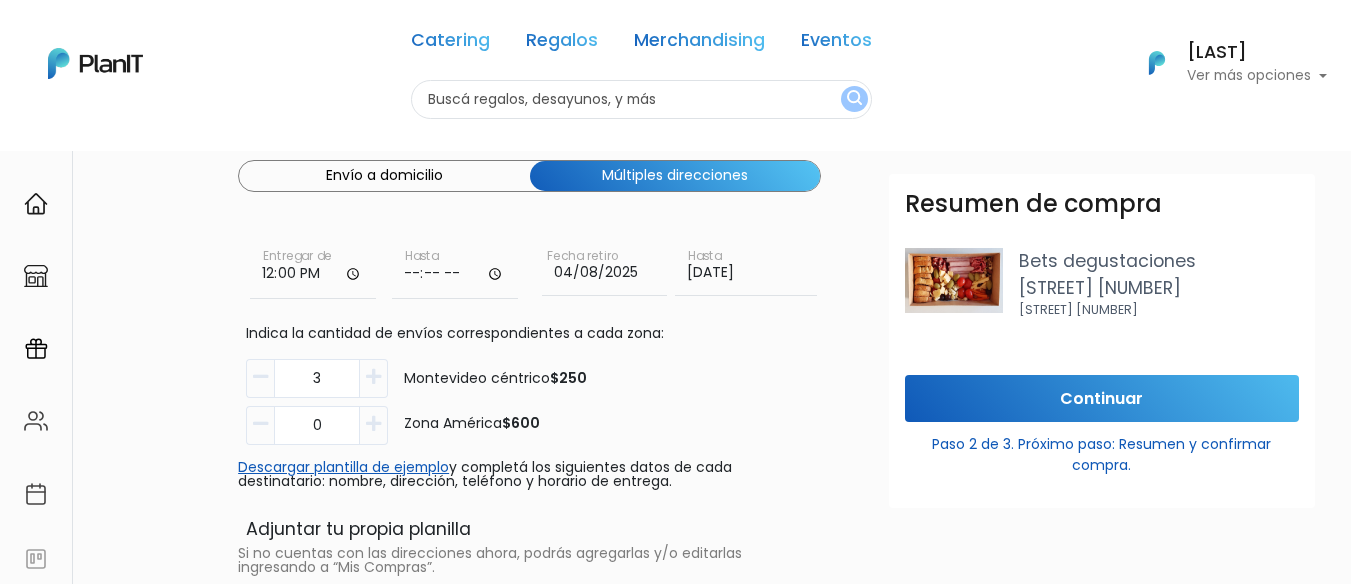 type on "17:00" 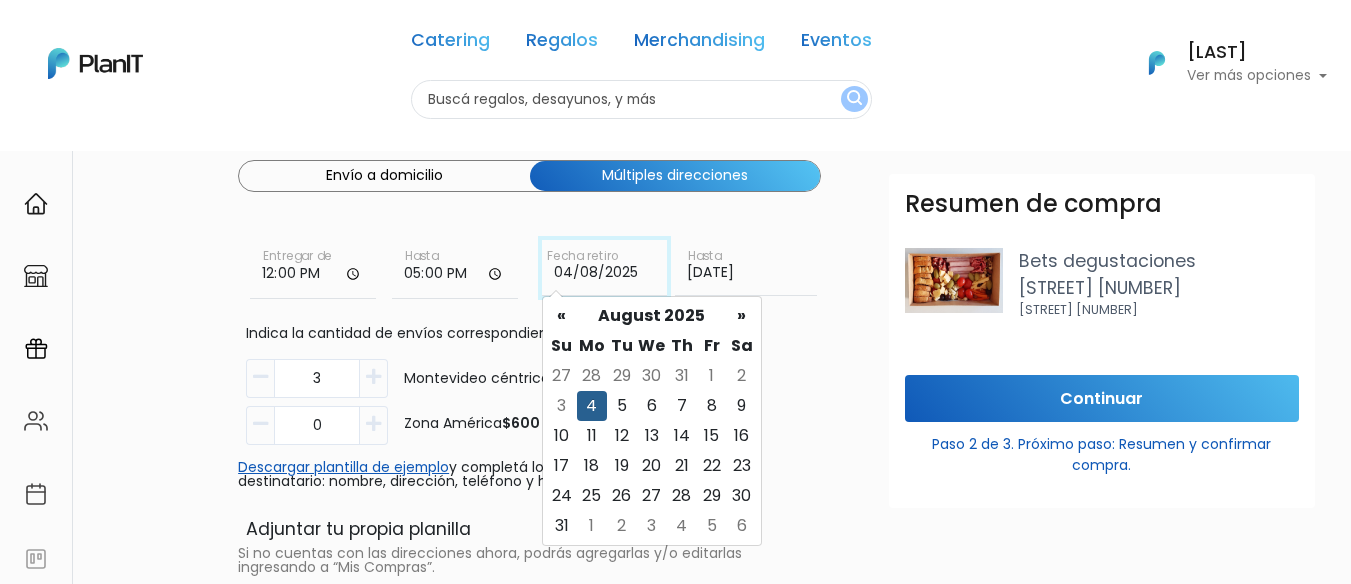 click on "04/08/2025" at bounding box center [605, 268] 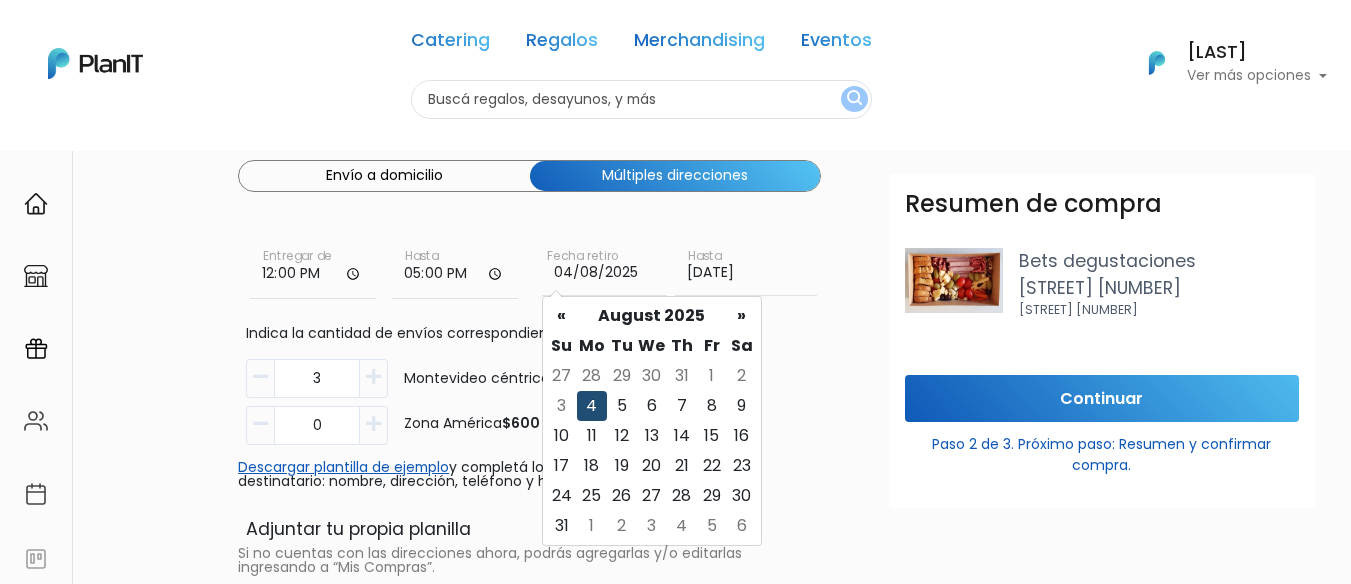 click on "4" at bounding box center (592, 406) 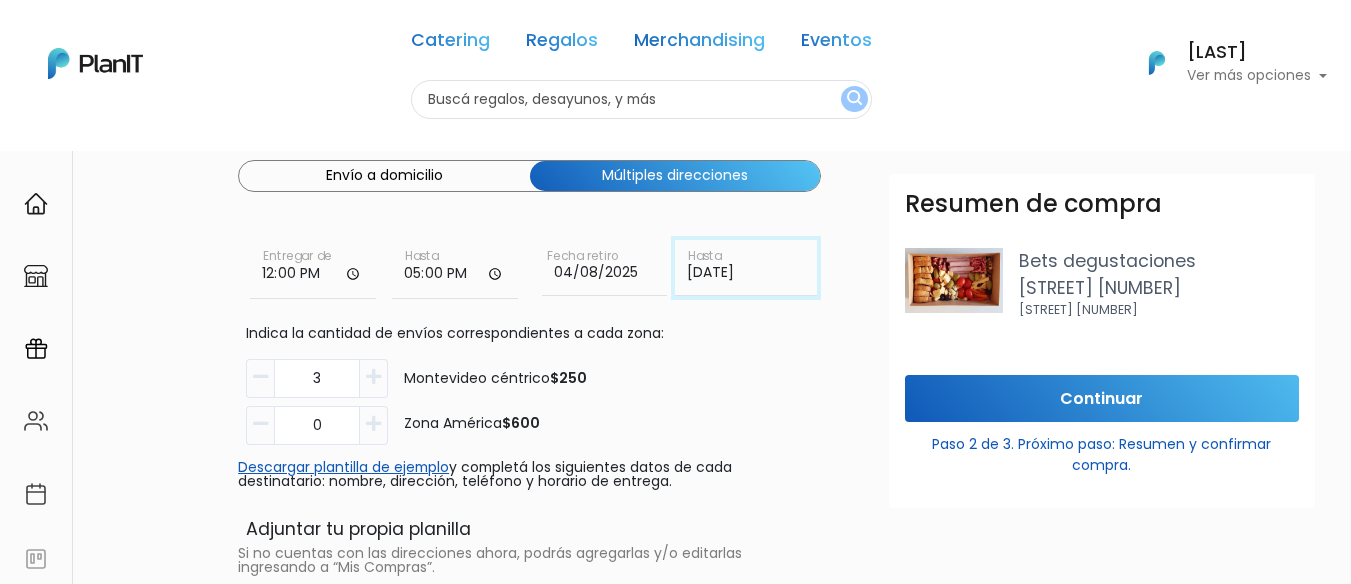 click on "18/08/2025" at bounding box center (746, 268) 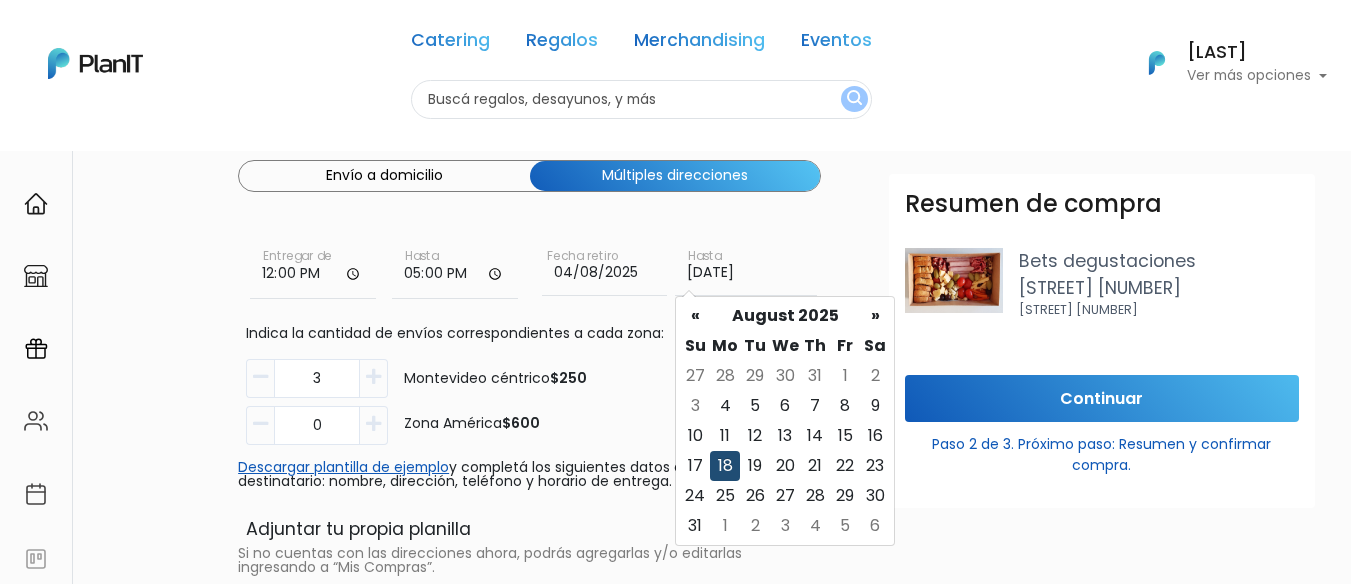 click on "18" at bounding box center (725, 466) 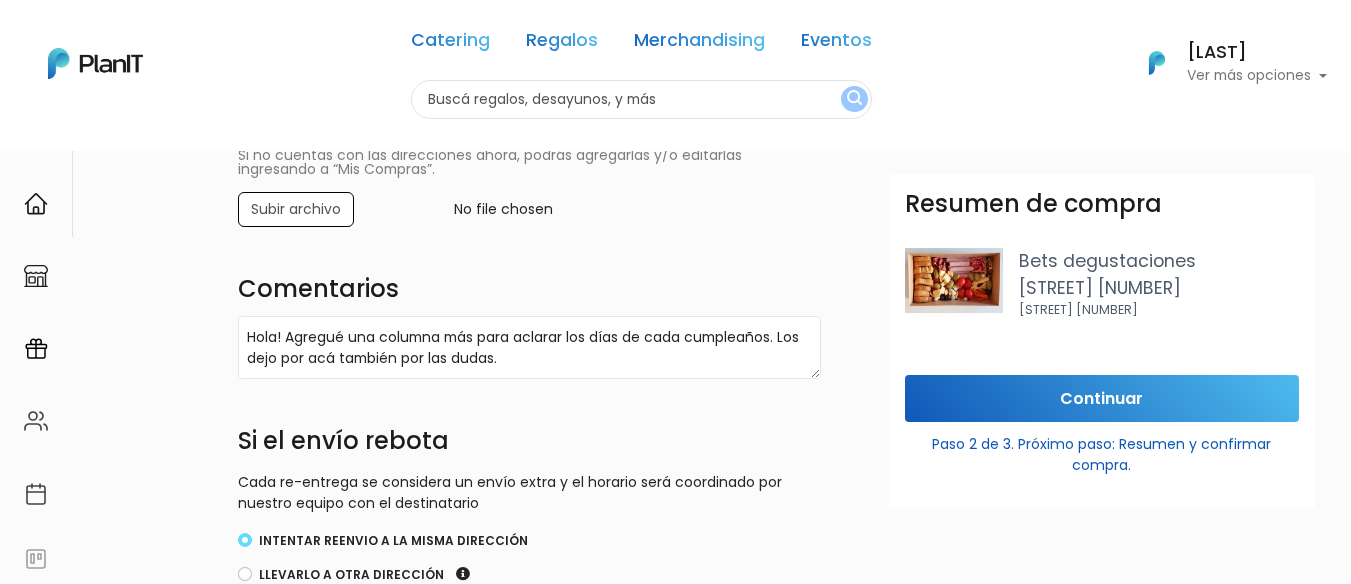 scroll, scrollTop: 500, scrollLeft: 0, axis: vertical 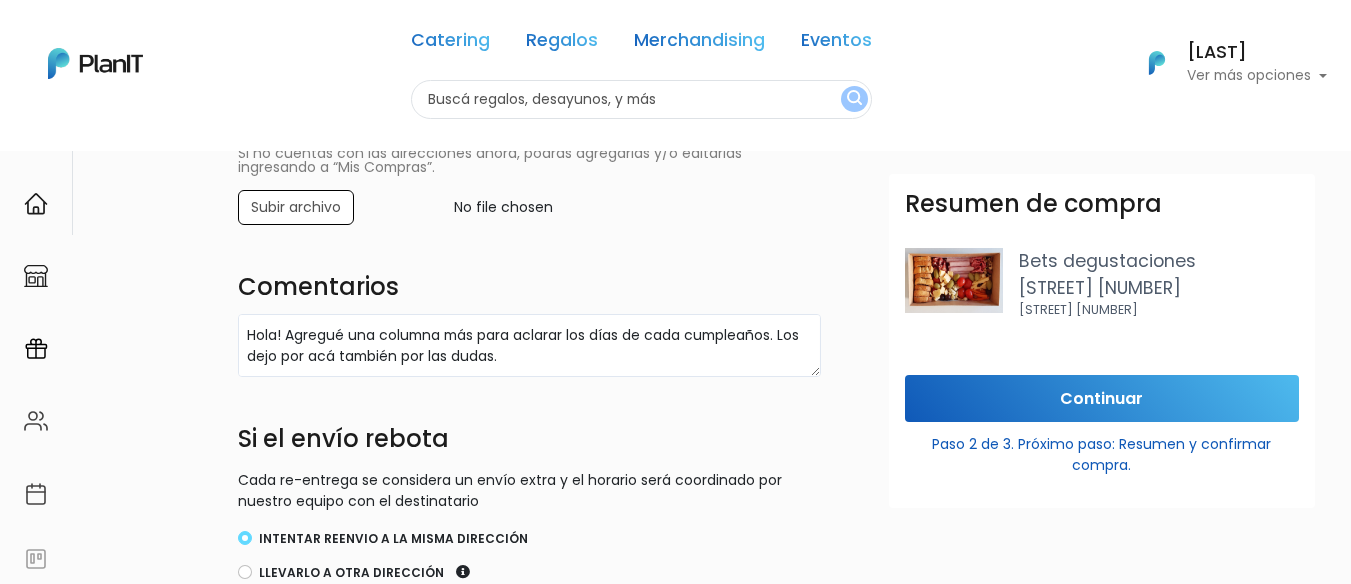 click on "Destinatario
Completa la información para la entrega.
Envío a domicilio
Múltiples direcciones
Nombre y apellido
Número de contacto
Fecha de entrega
Fecha de entrega
12:00
Entregar de" at bounding box center (529, 262) 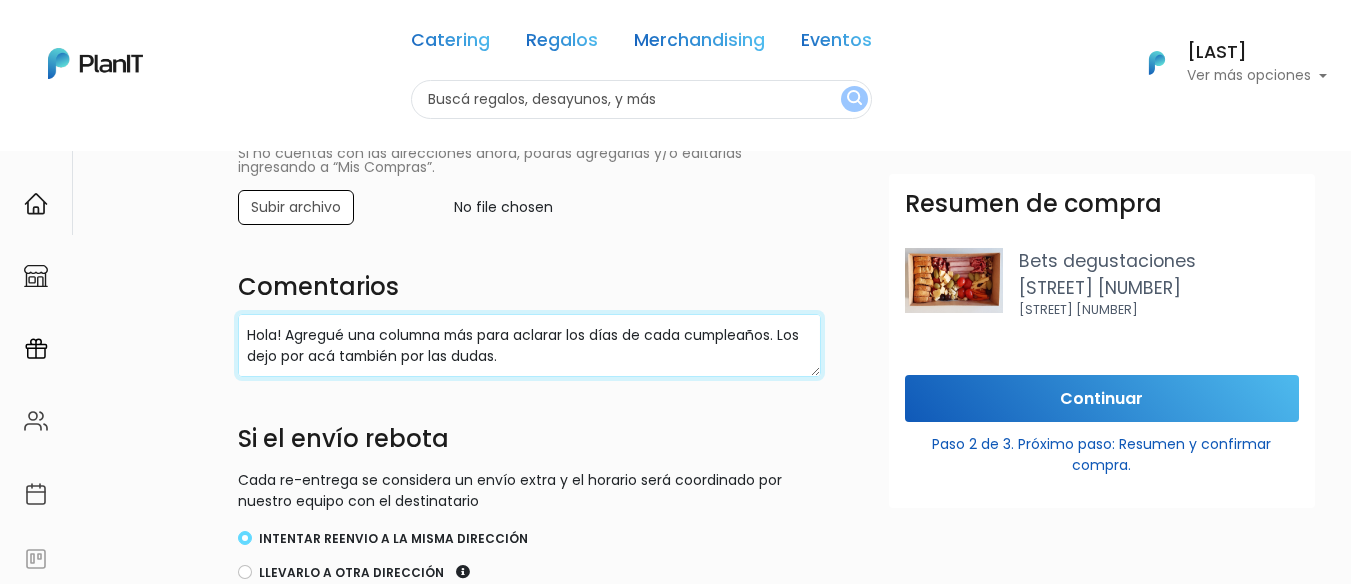 click on "Hola! Agregué una columna más para aclarar los días de cada cumpleaños. Los dejo por acá también por las dudas.
Santiago	Hartweg	18	AGOSTO
Juan Pablo 	Garcia	12	AGOSTO
Daniela 	Rodriguez	4	AGOSTO" at bounding box center [529, 345] 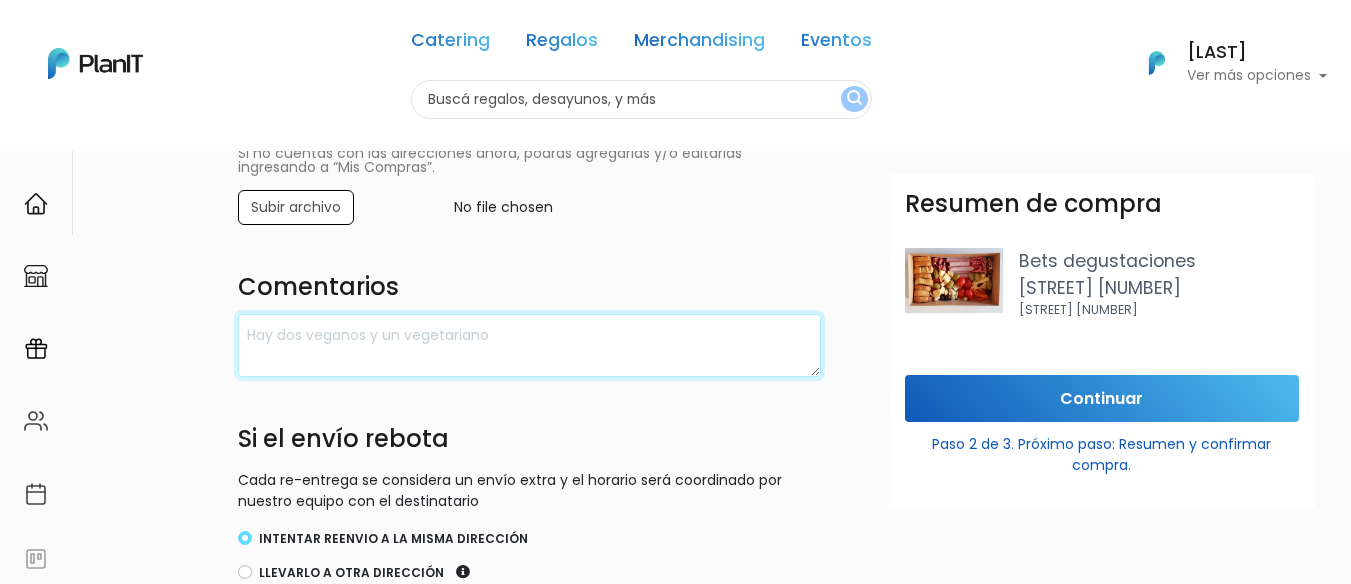 paste on "AGOSTO" 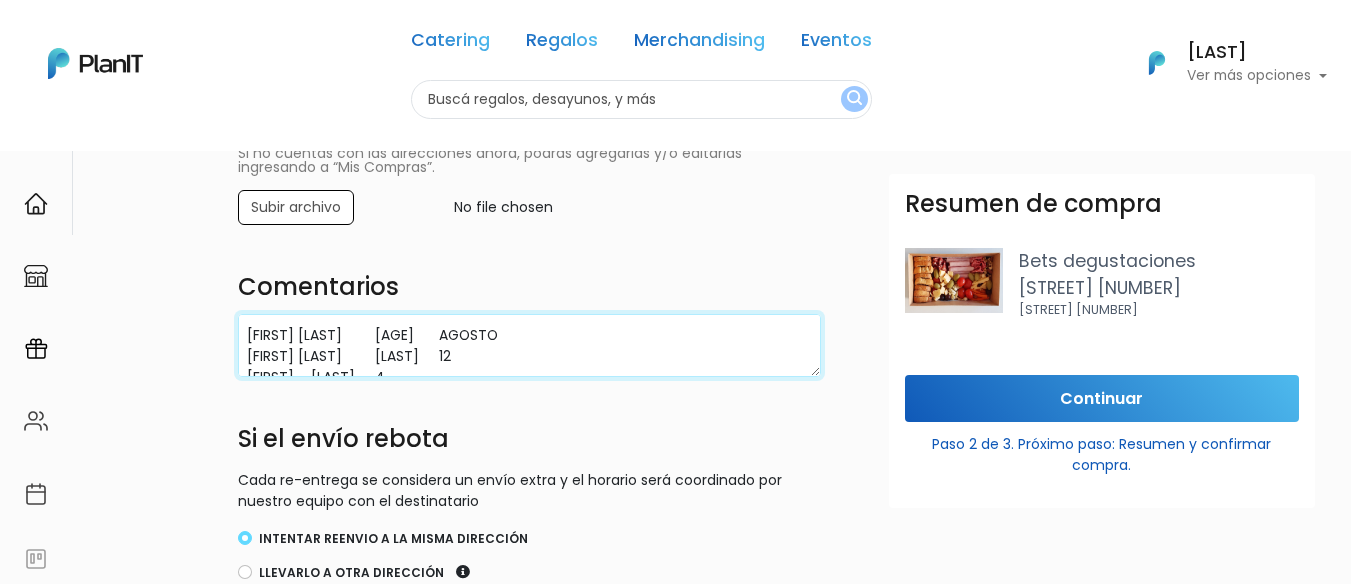 scroll, scrollTop: 11, scrollLeft: 0, axis: vertical 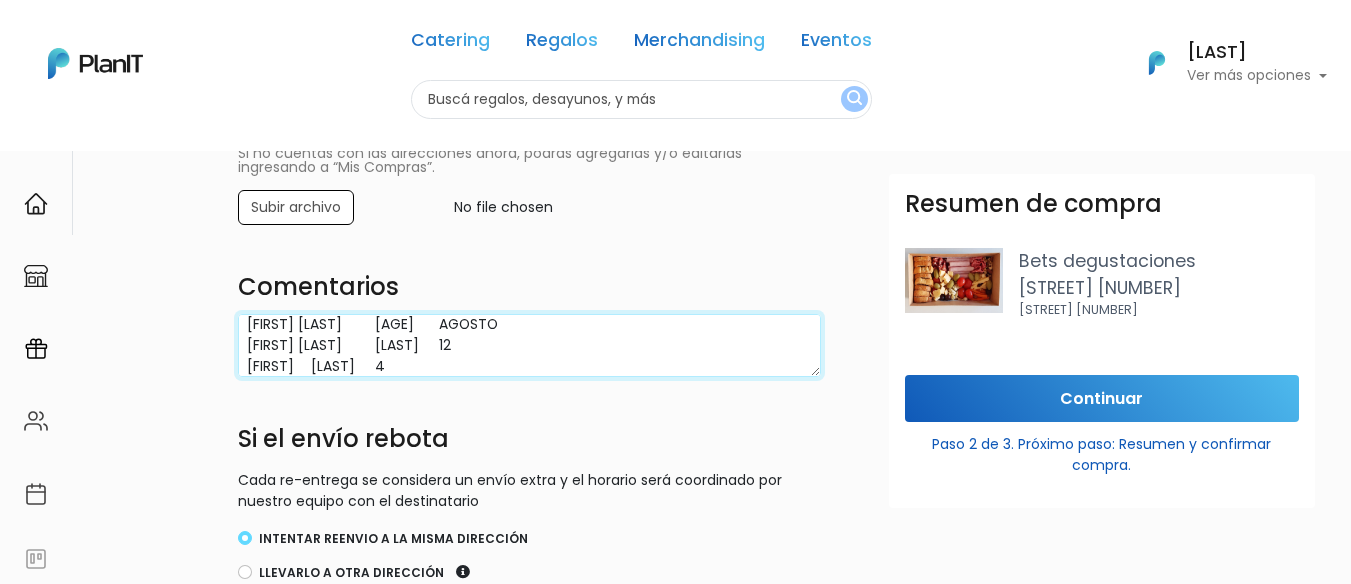 click on "Santiago	Hartweg	18	AGOSTO
Juan Pablo 	Garcia	12
Daniela 	Rodriguez	4" at bounding box center [529, 345] 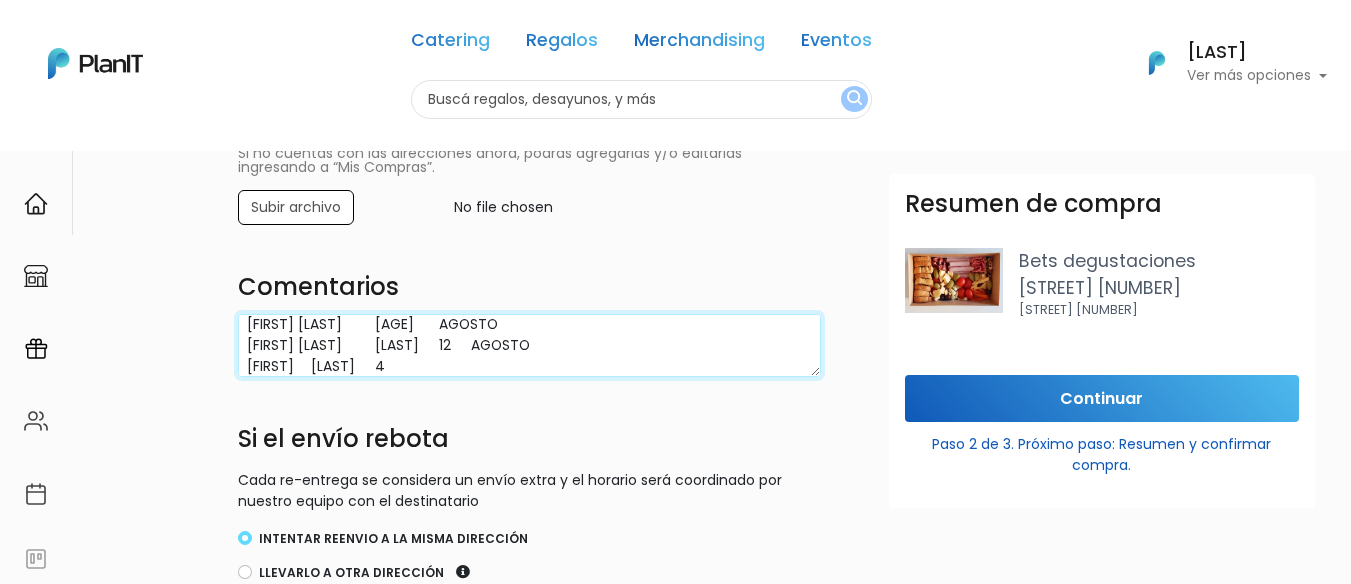 click on "Santiago	Hartweg	18	AGOSTO
Juan Pablo 	Garcia	12	AGOSTO
Daniela 	Rodriguez	4" at bounding box center [529, 345] 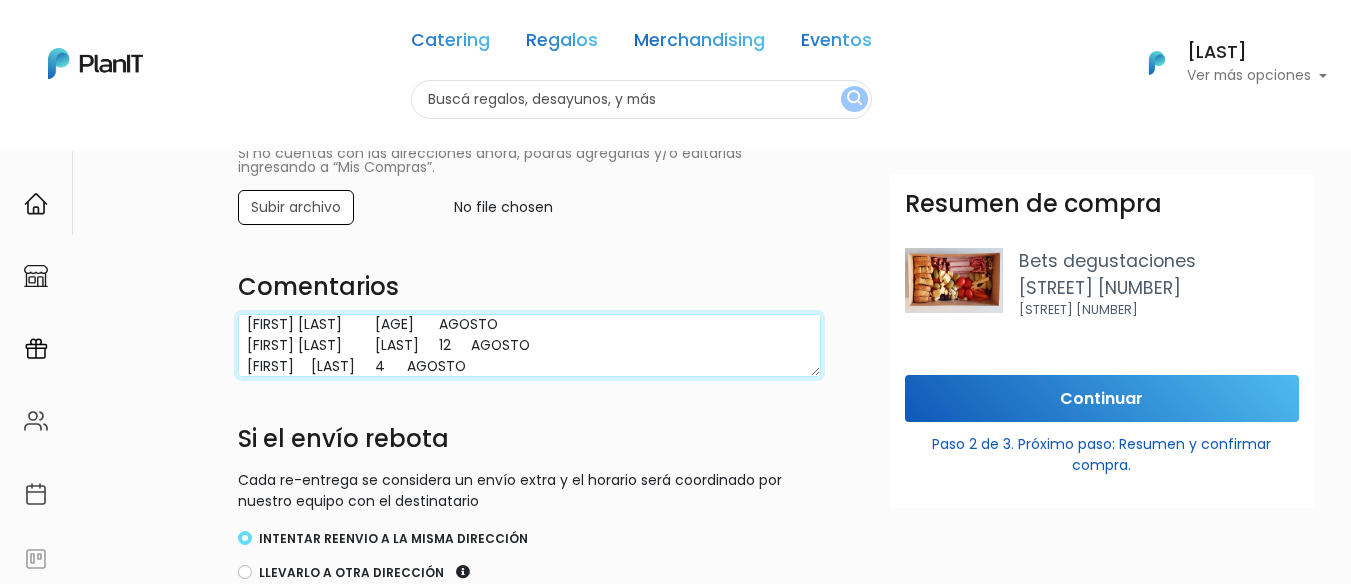 type on "[FIRST] [LAST]	[AGE]	[MONTH]
[FIRST] [LAST]	[AGE]	[MONTH]
[FIRST] 	[LAST]	[AGE]	[MONTH]" 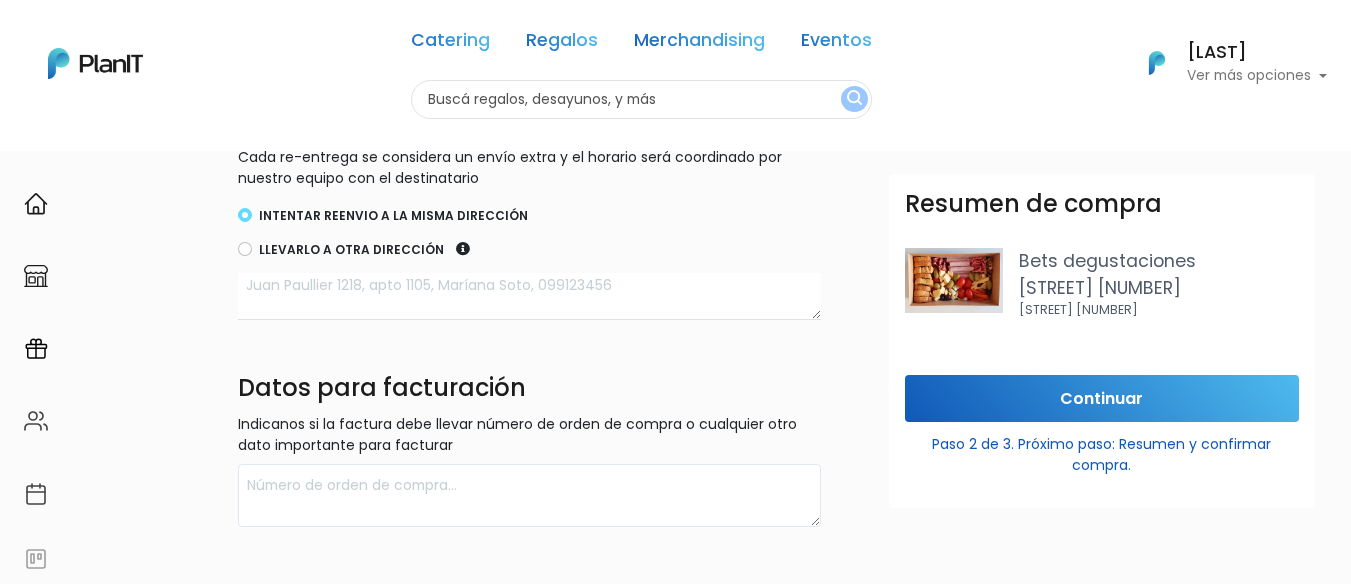 scroll, scrollTop: 950, scrollLeft: 0, axis: vertical 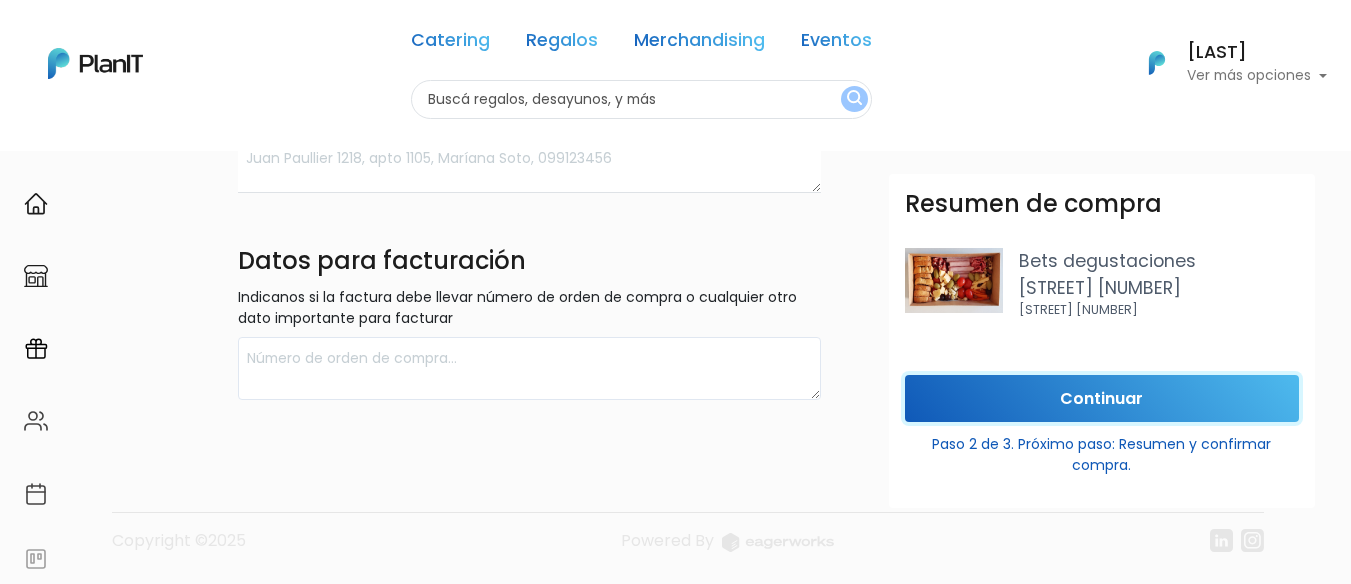 click on "Continuar" at bounding box center [1102, 398] 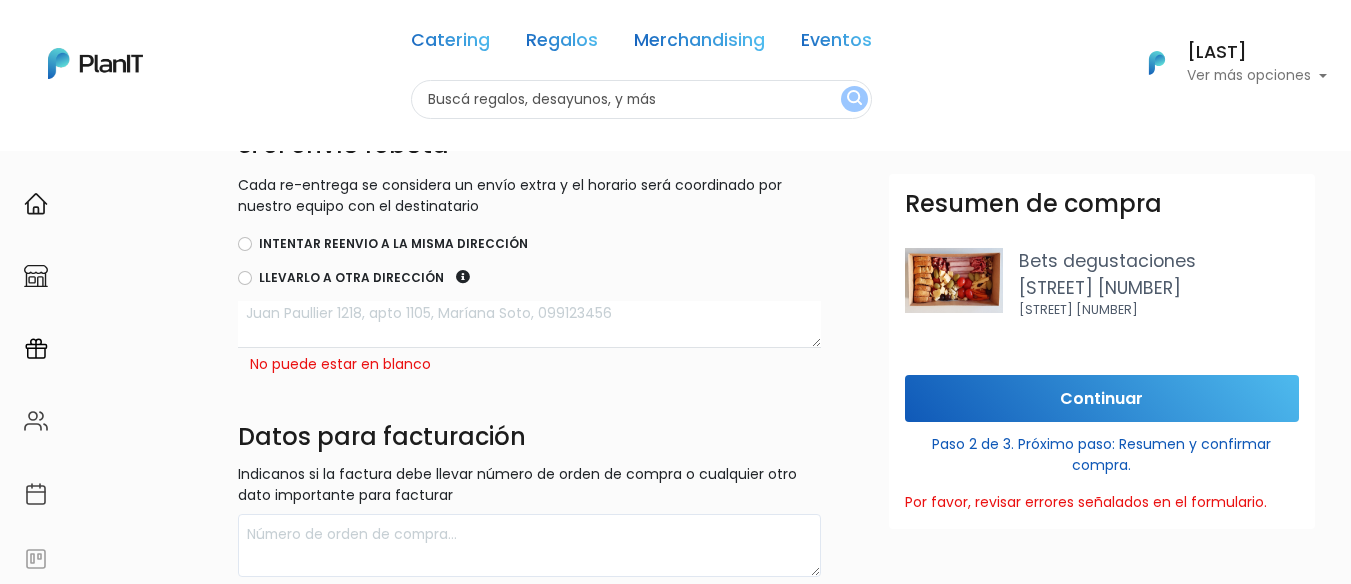 scroll, scrollTop: 650, scrollLeft: 0, axis: vertical 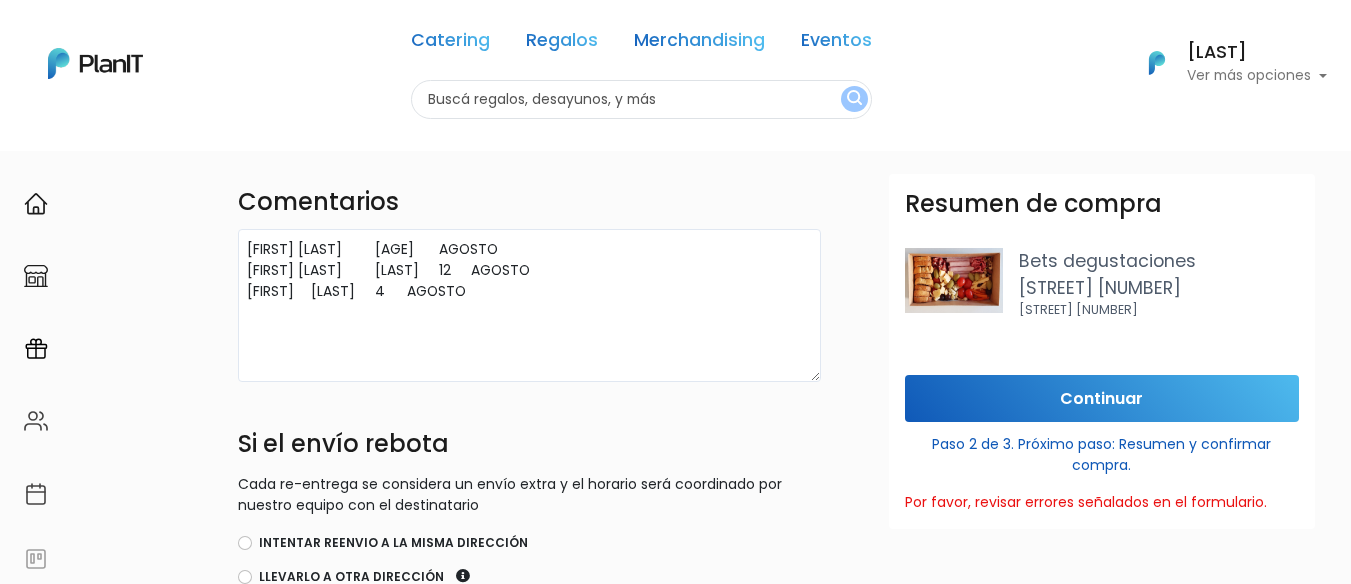 drag, startPoint x: 815, startPoint y: 289, endPoint x: 822, endPoint y: 379, distance: 90.27181 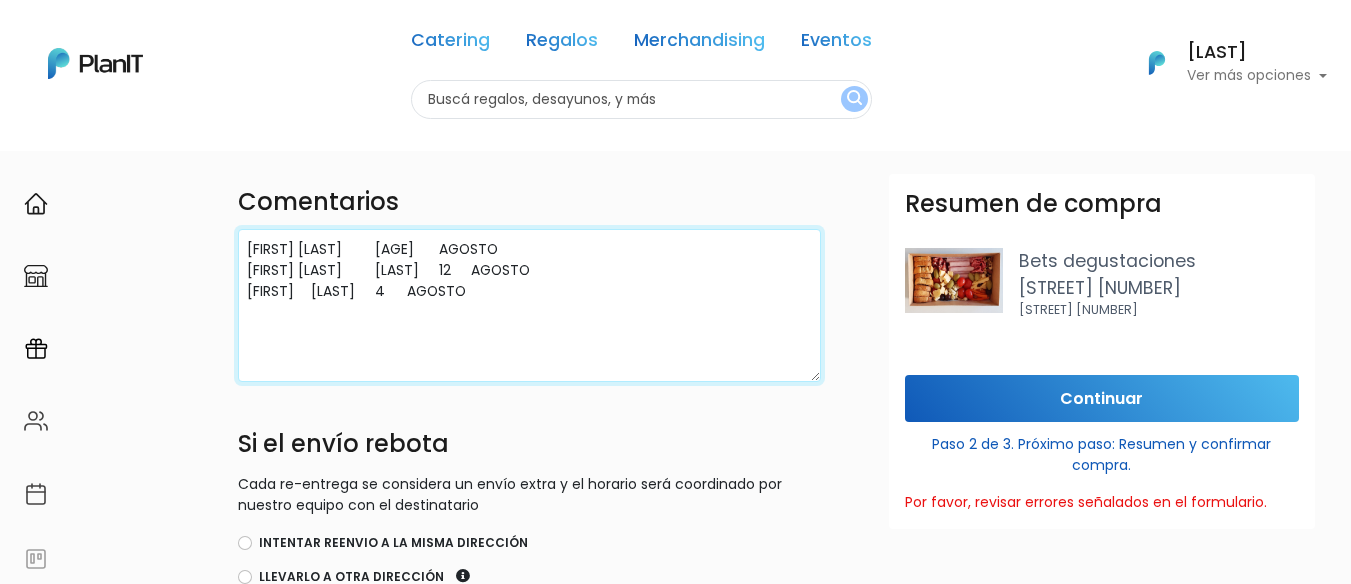 click on "[FIRST] [LAST]	[AGE]	[MONTH]
[FIRST] [LAST]	[AGE]	[MONTH]
[FIRST] 	[LAST]	[AGE]	[MONTH]" at bounding box center (529, 305) 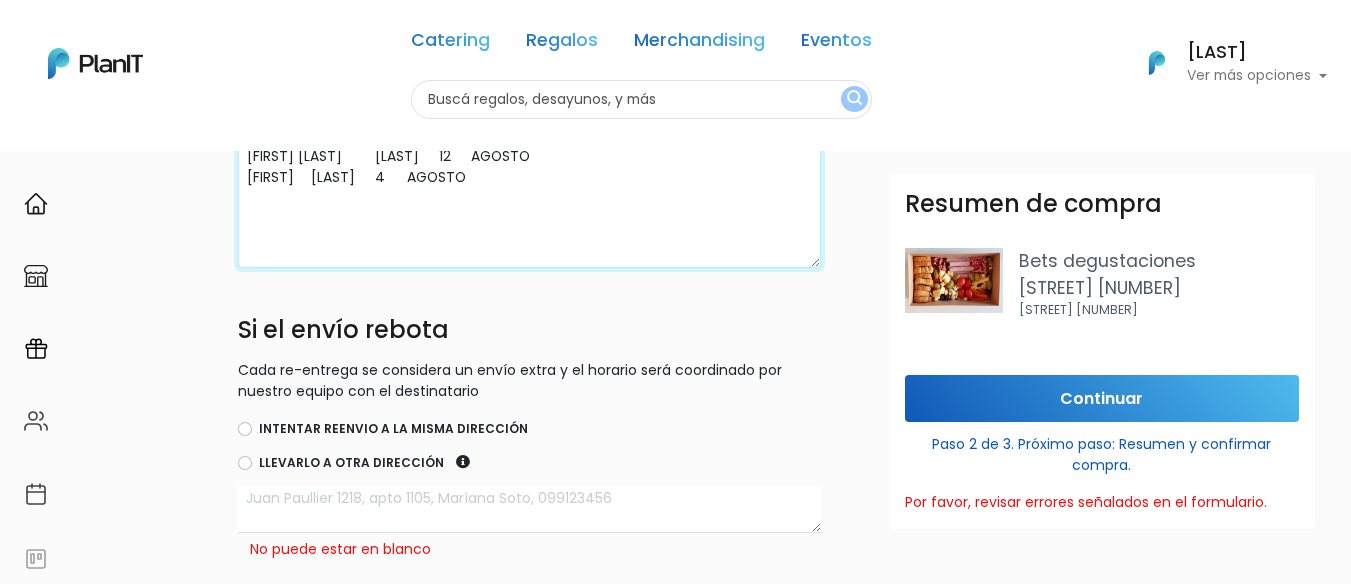 scroll, scrollTop: 950, scrollLeft: 0, axis: vertical 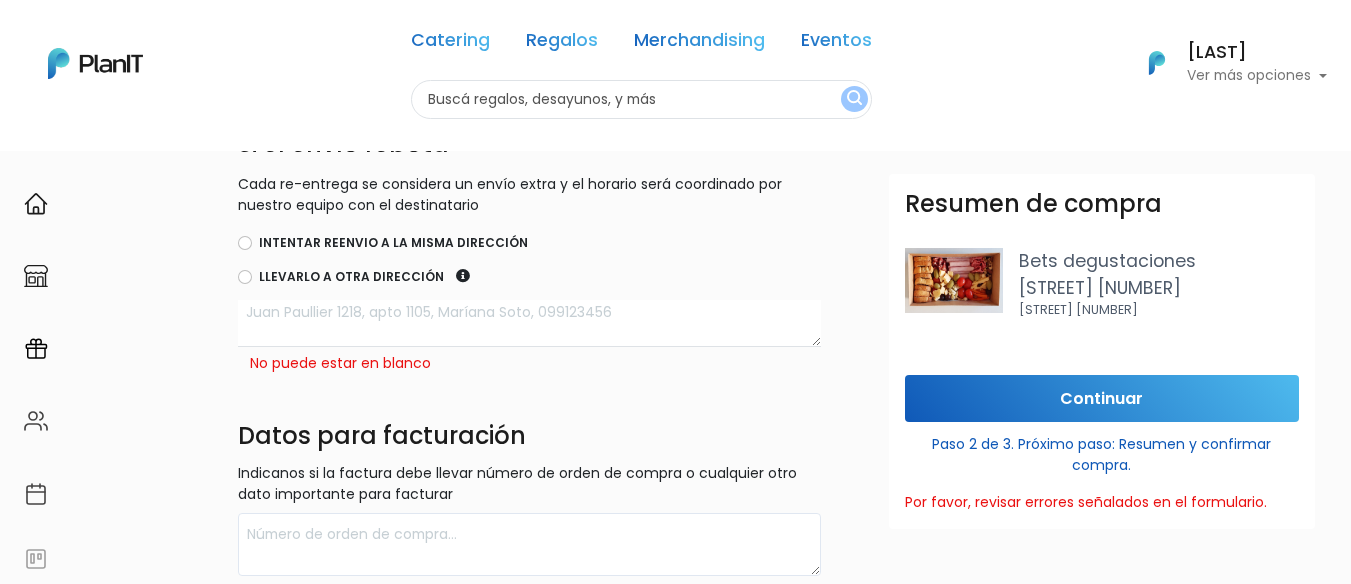 click at bounding box center [529, 323] 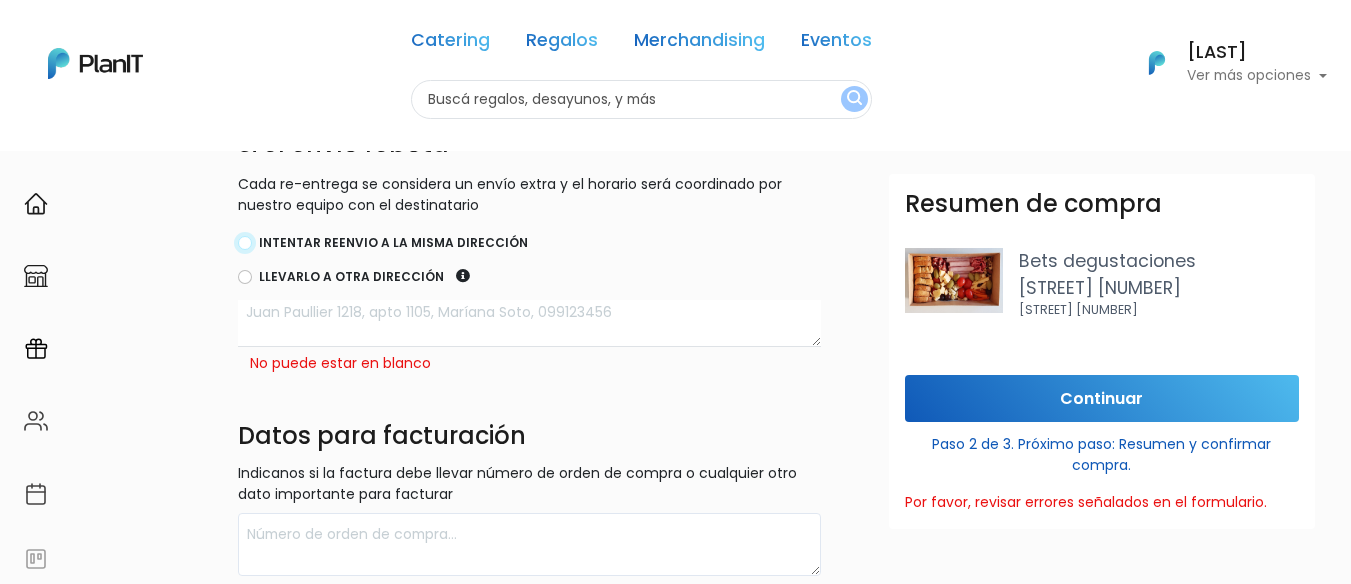 click on "Intentar reenvio a la misma dirección" at bounding box center (245, 243) 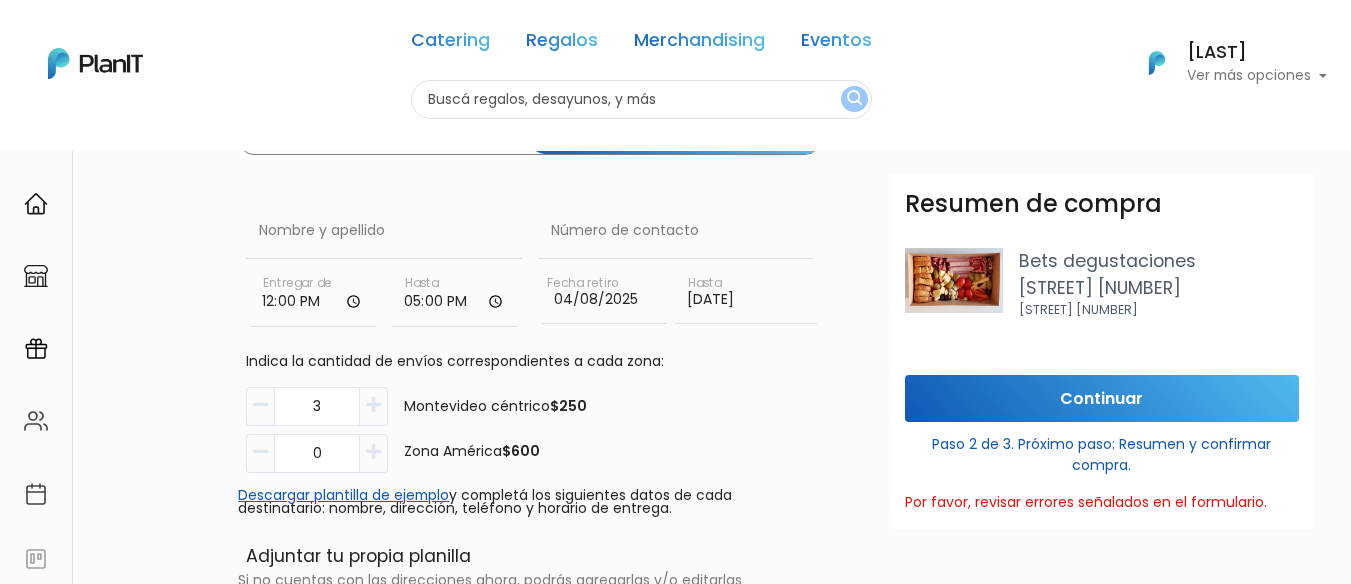 scroll, scrollTop: 0, scrollLeft: 0, axis: both 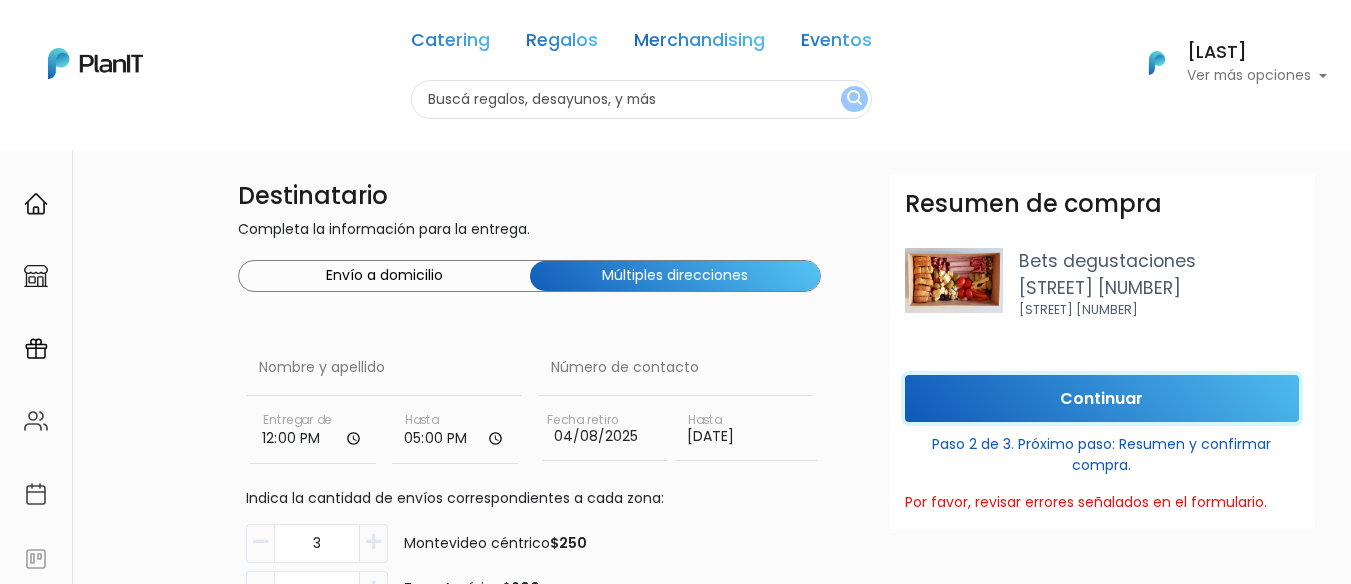 click on "Continuar" at bounding box center (1102, 398) 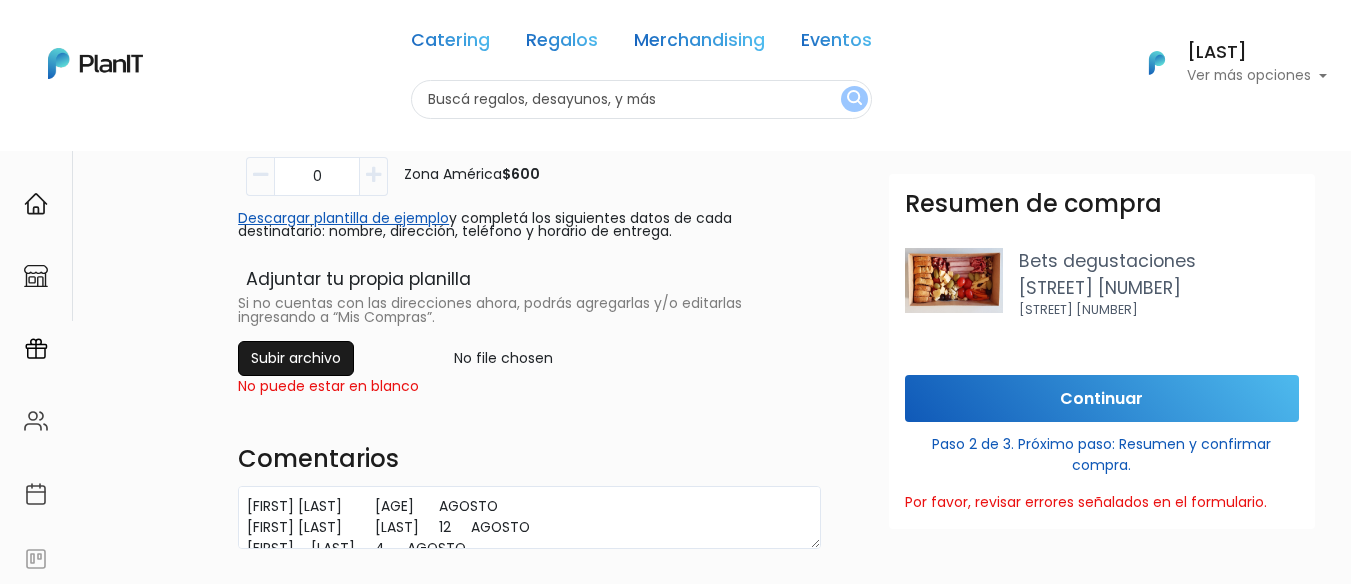 scroll, scrollTop: 500, scrollLeft: 0, axis: vertical 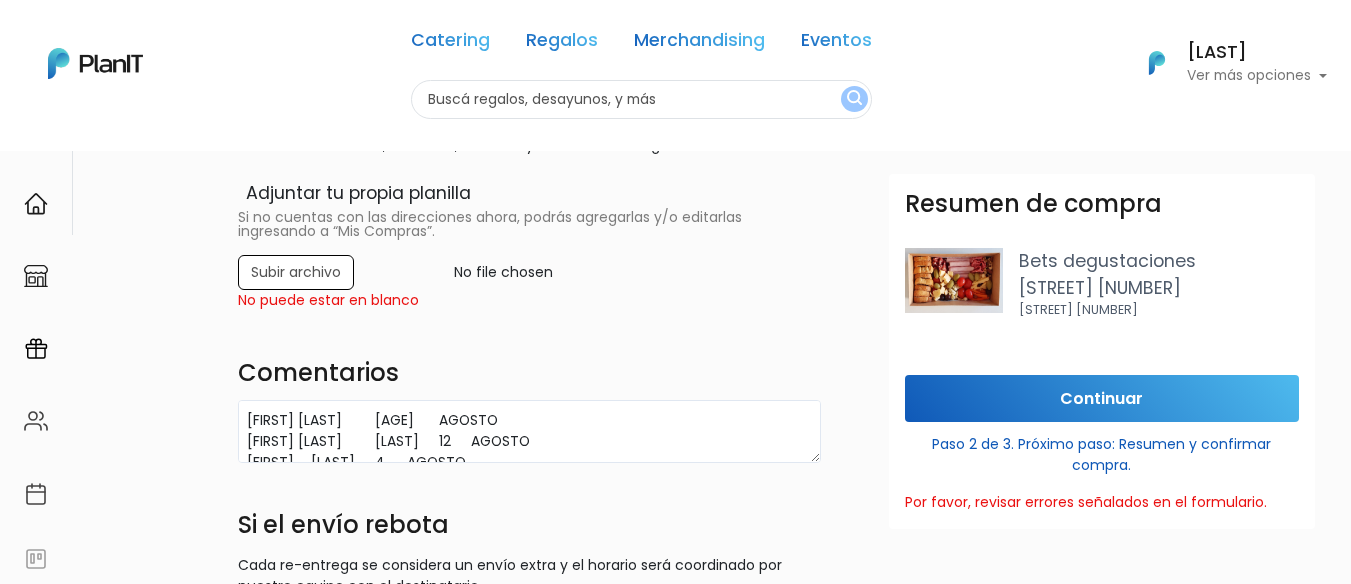 type on "C:\fakepath\cumples Agosto.xlsx" 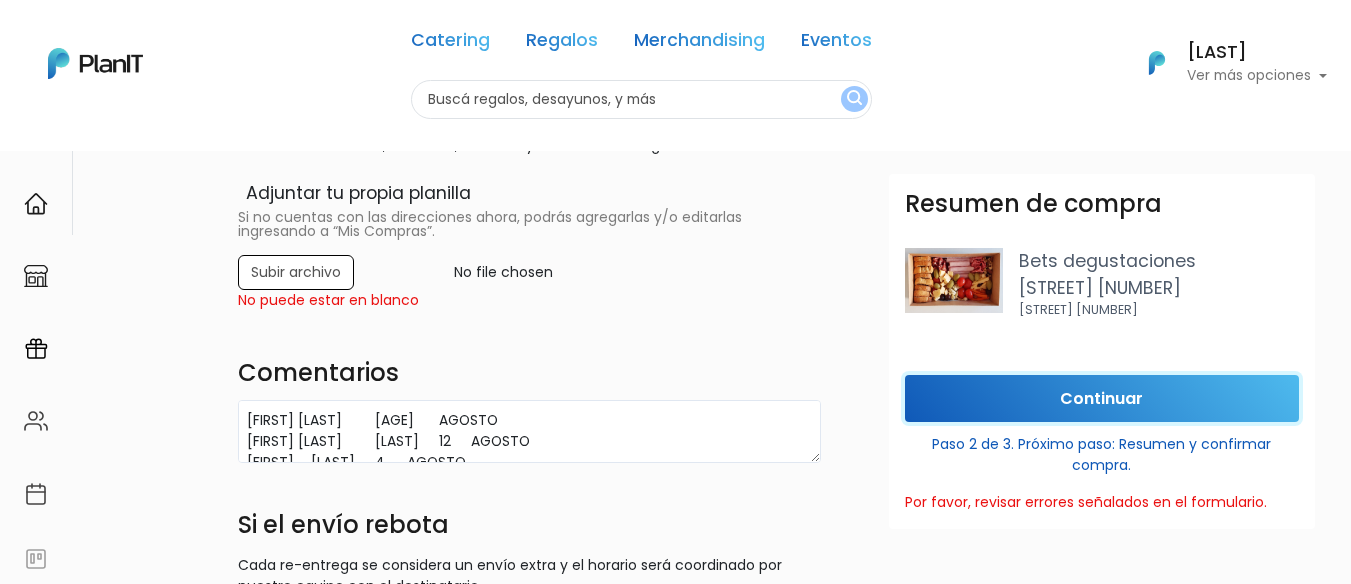 click on "Continuar" at bounding box center (1102, 398) 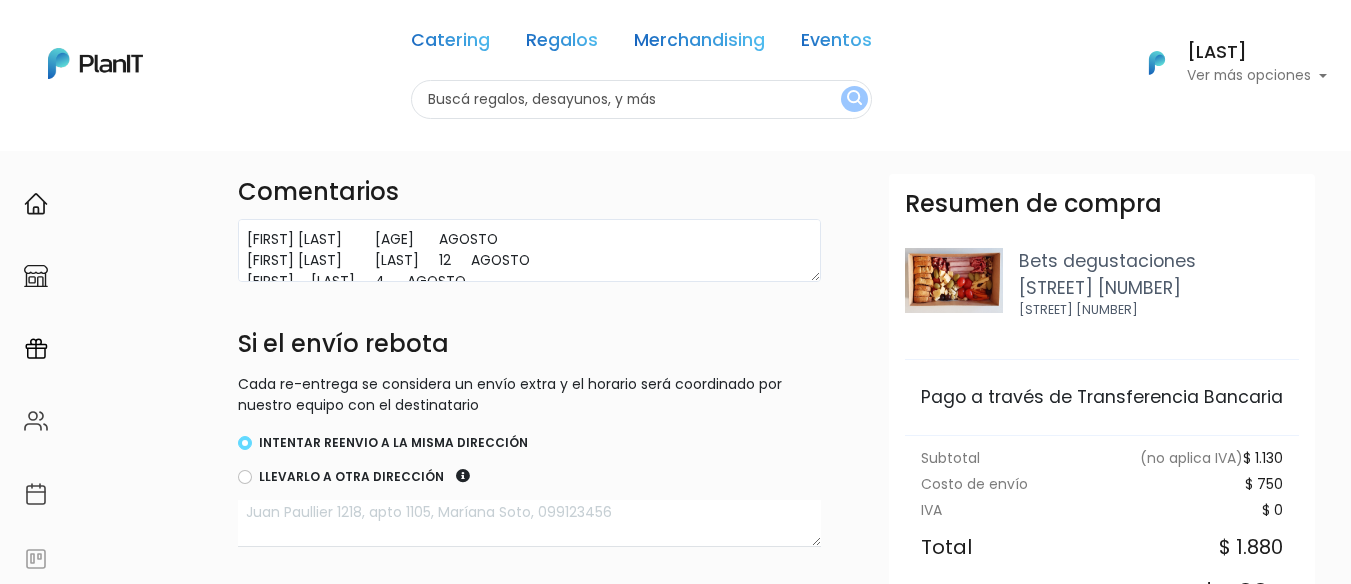 scroll, scrollTop: 900, scrollLeft: 0, axis: vertical 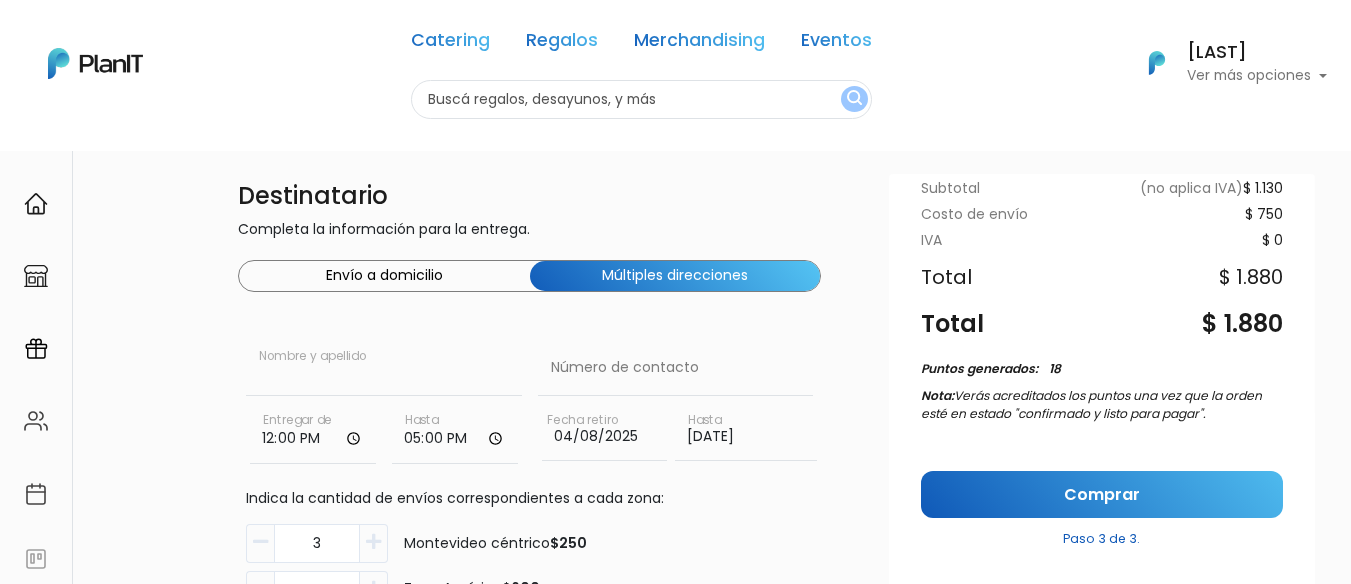 click at bounding box center [384, 368] 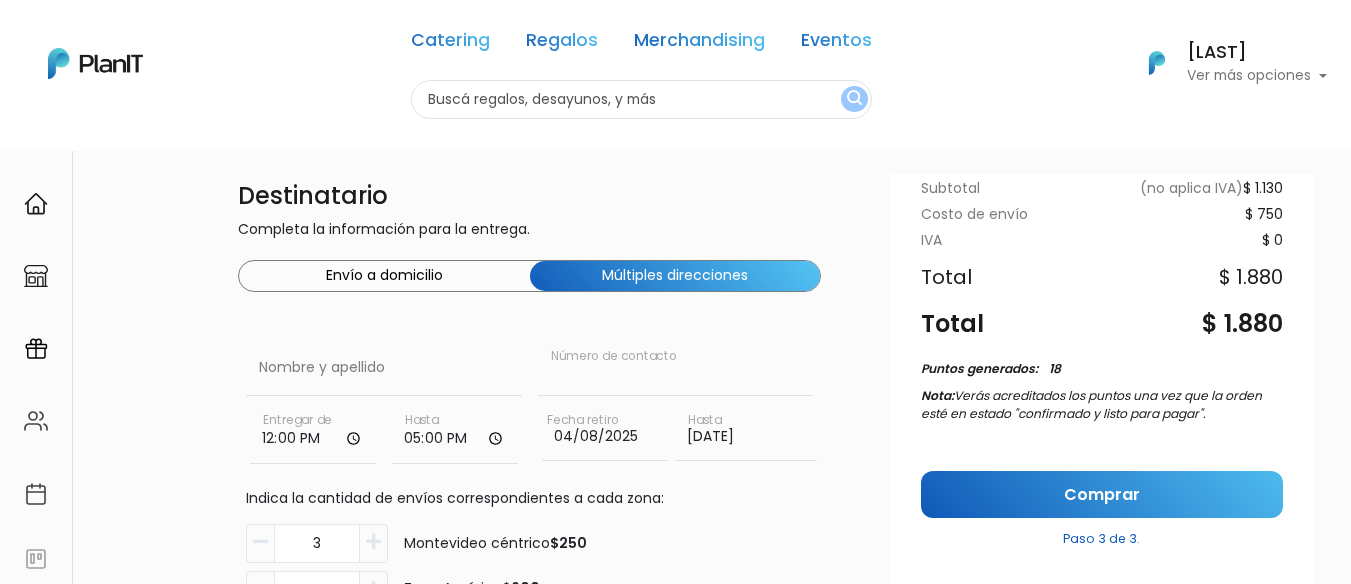 click at bounding box center [676, 368] 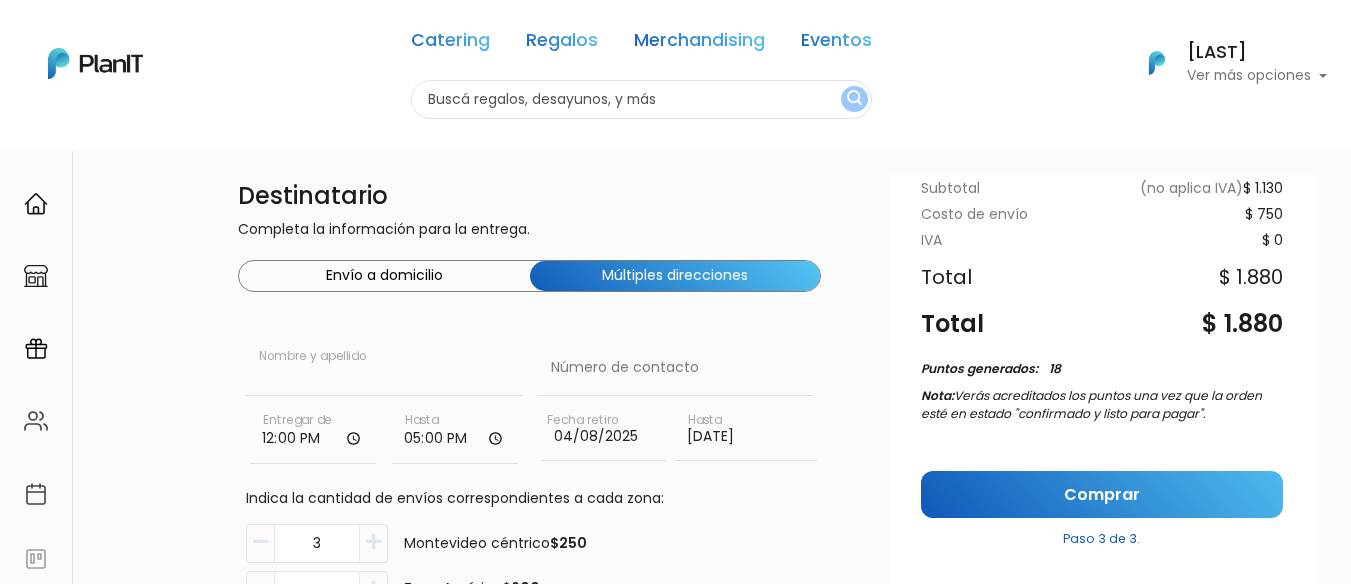 click at bounding box center (384, 368) 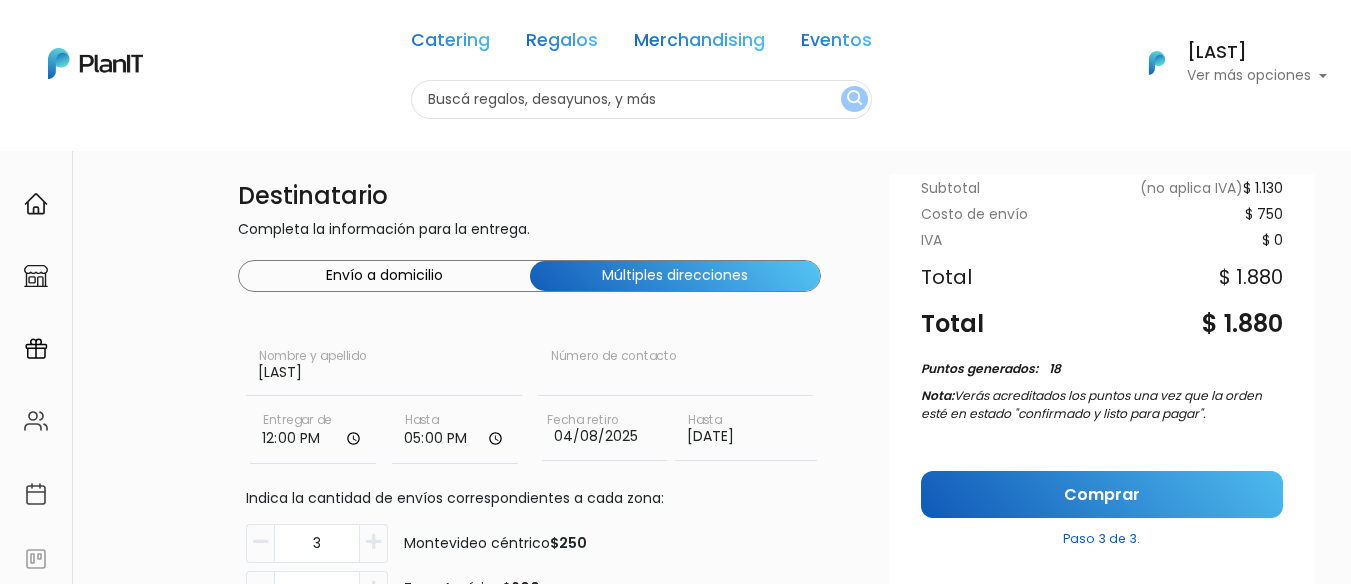 type on "[PHONE]" 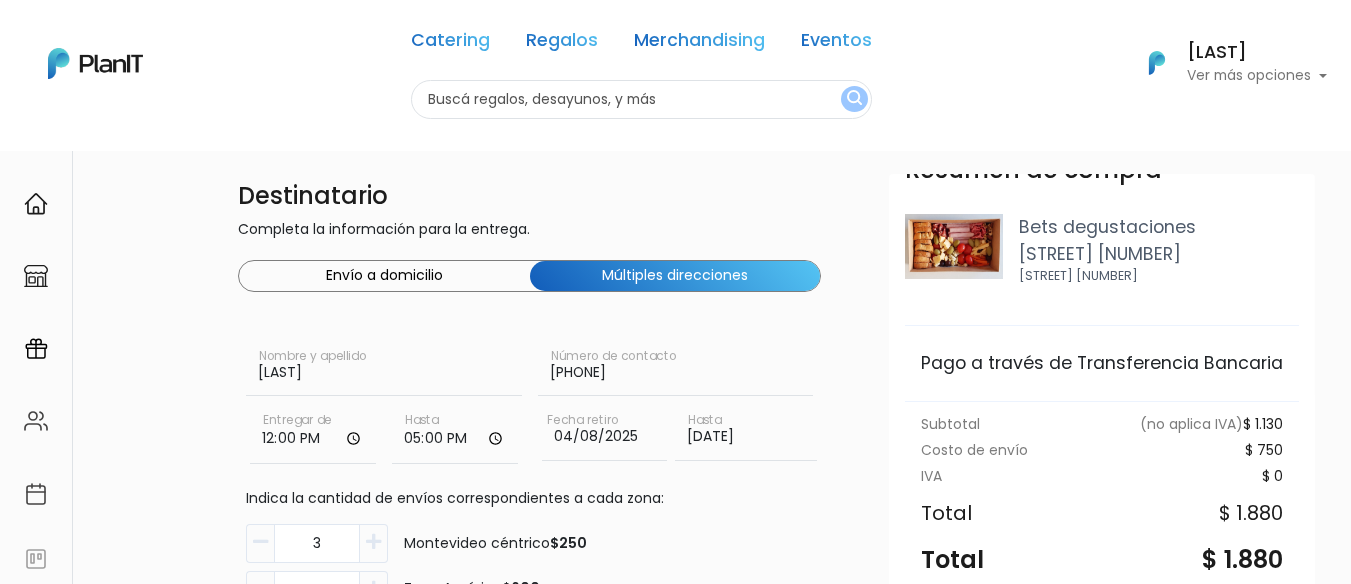 scroll, scrollTop: 0, scrollLeft: 0, axis: both 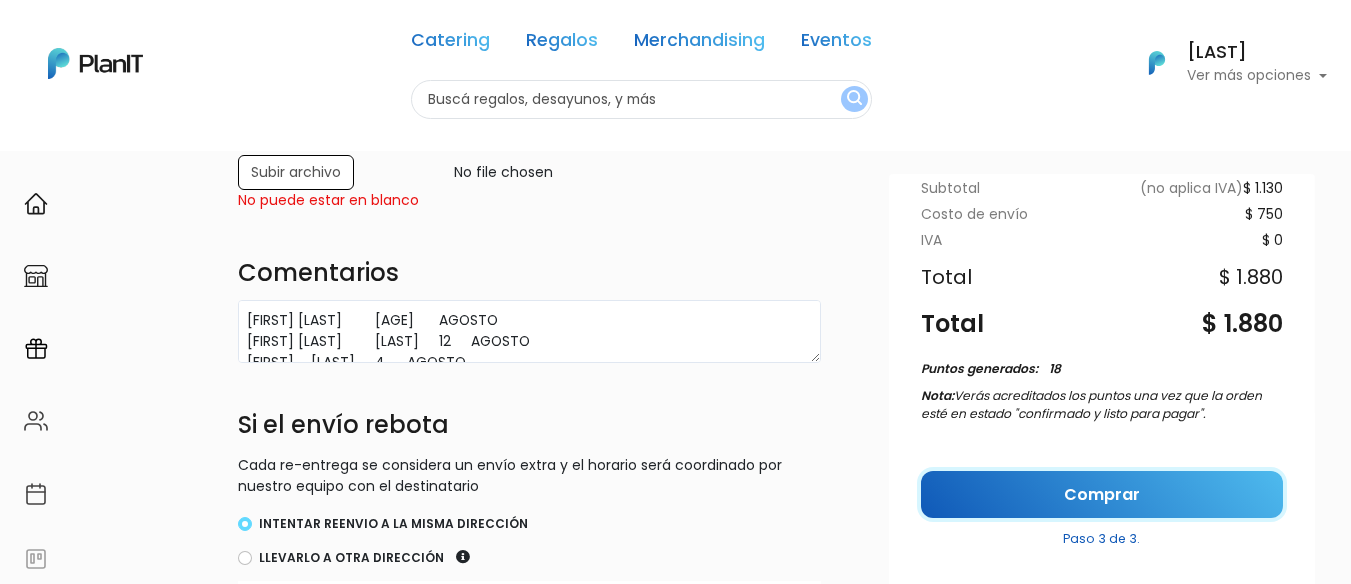 click on "Comprar" at bounding box center [1102, 494] 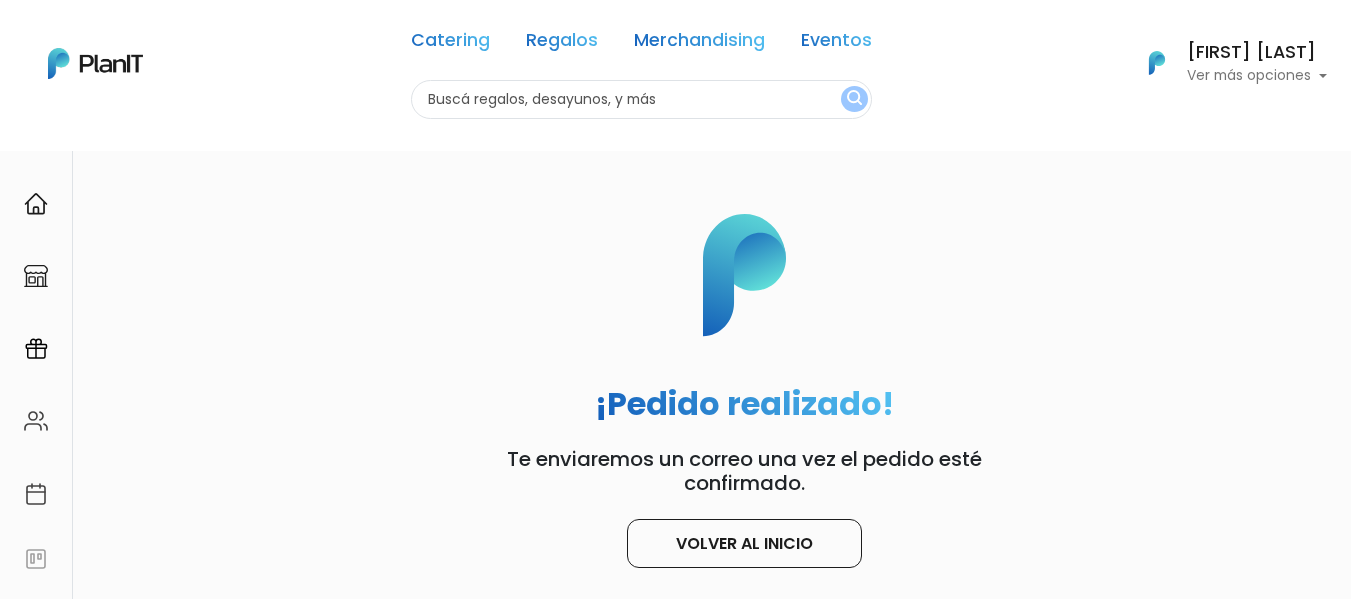 scroll, scrollTop: 0, scrollLeft: 0, axis: both 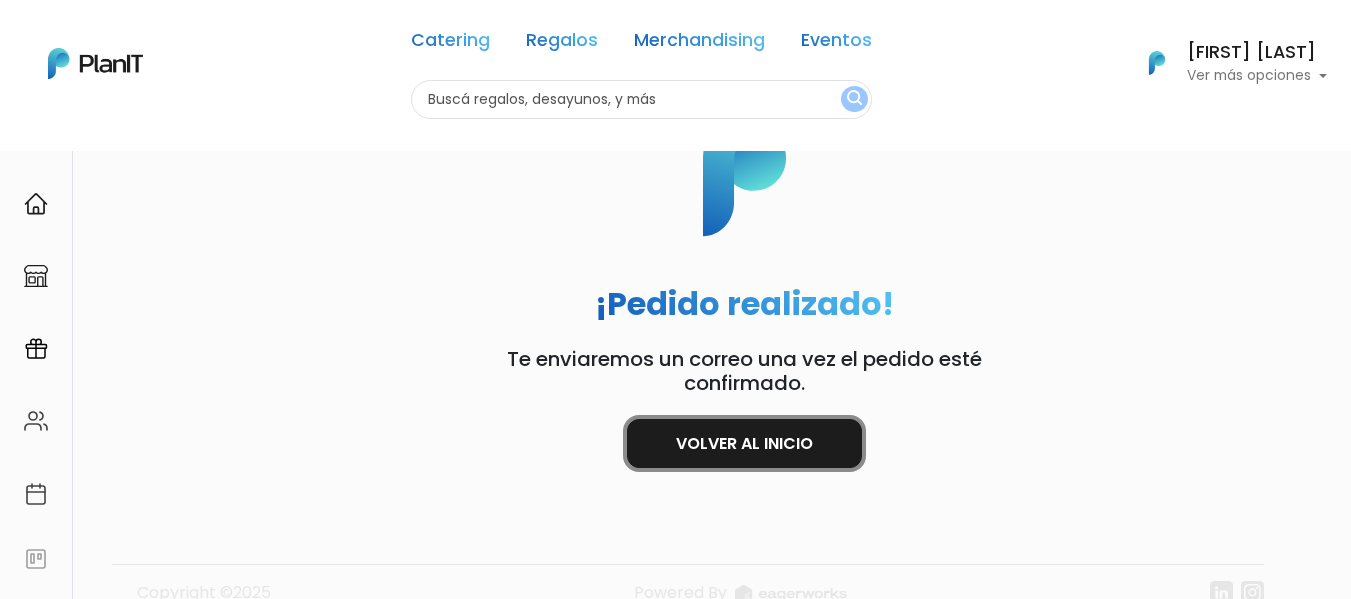 click on "Volver al inicio" at bounding box center (744, 443) 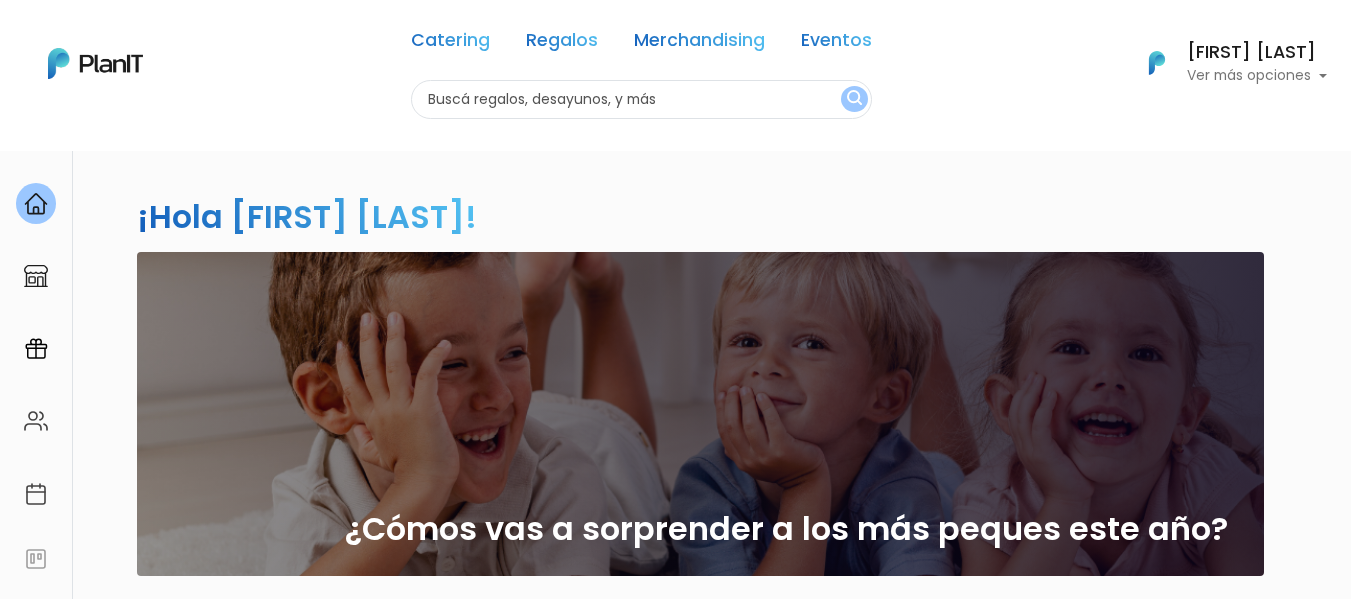 scroll, scrollTop: 0, scrollLeft: 0, axis: both 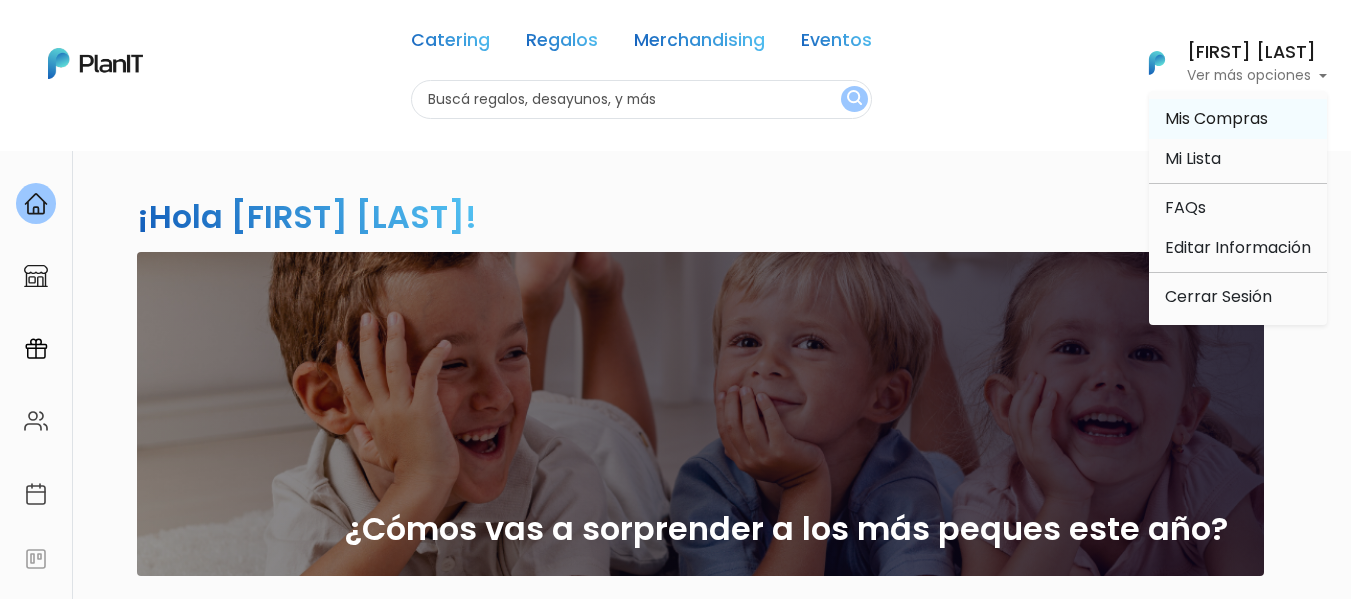 click on "Mis Compras" at bounding box center [1216, 118] 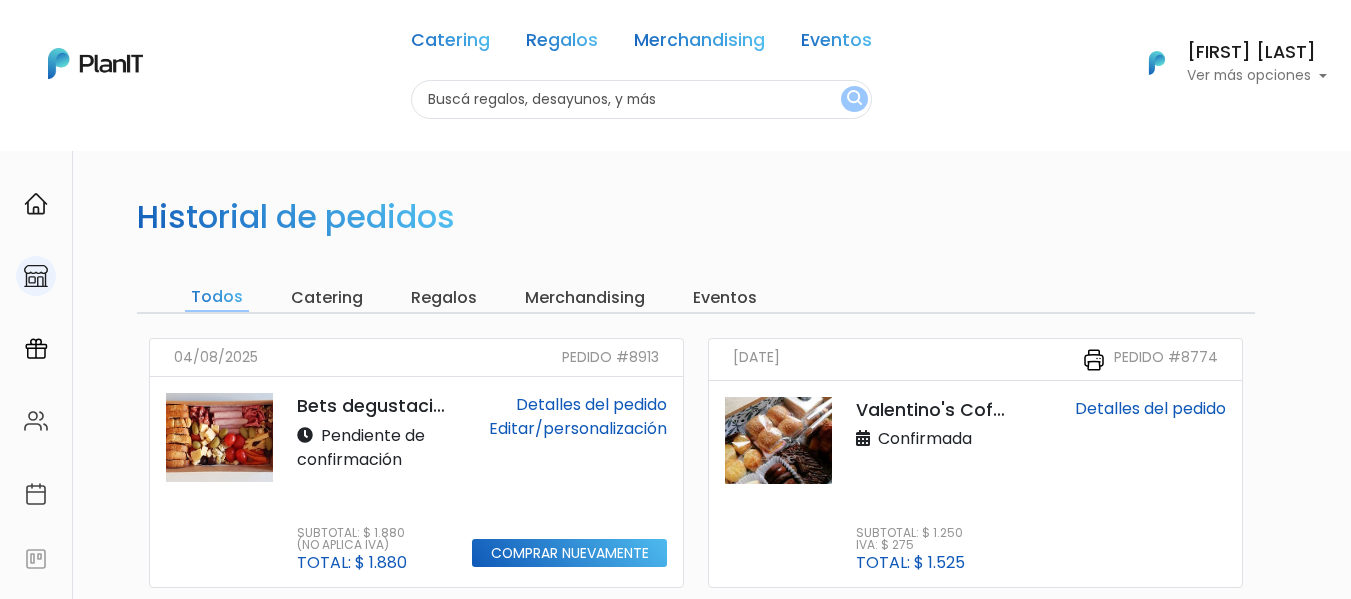 scroll, scrollTop: 0, scrollLeft: 0, axis: both 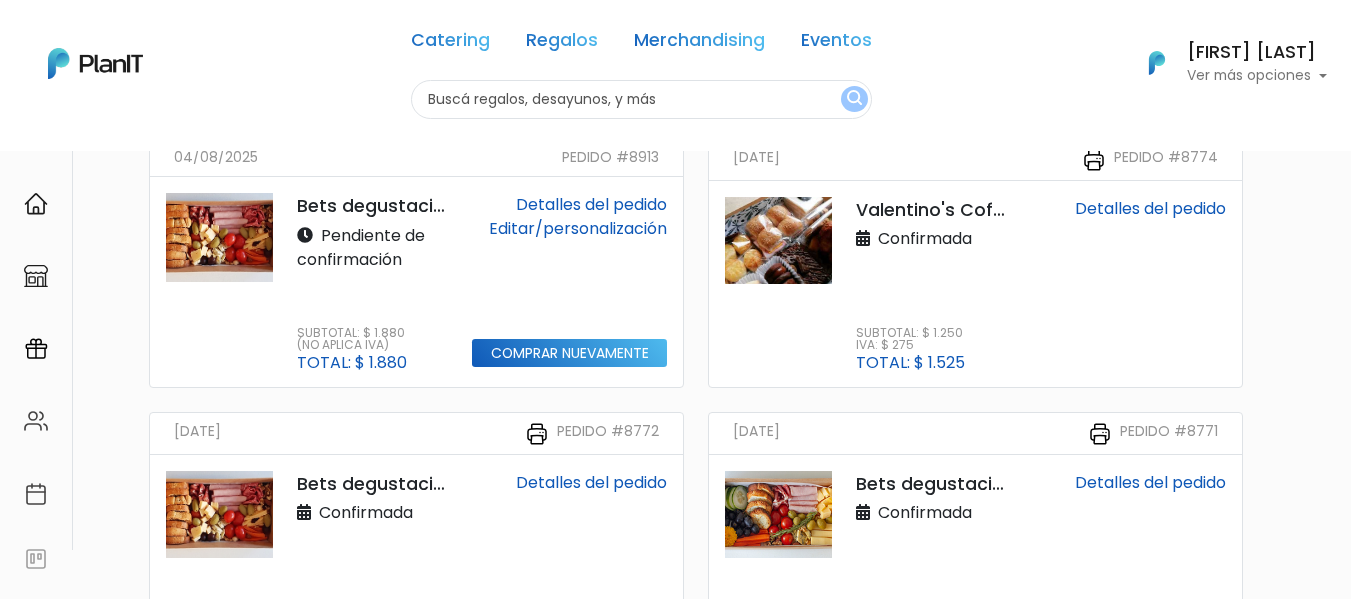 click on "Detalles del pedido" at bounding box center [591, 204] 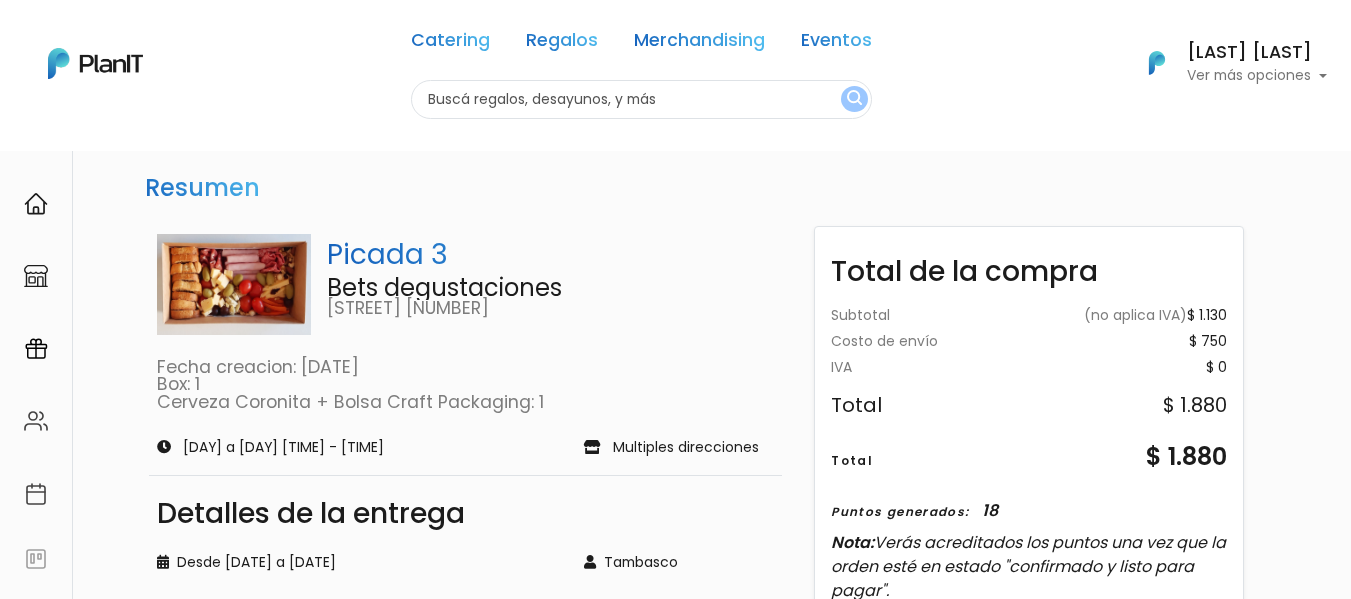 scroll, scrollTop: 0, scrollLeft: 0, axis: both 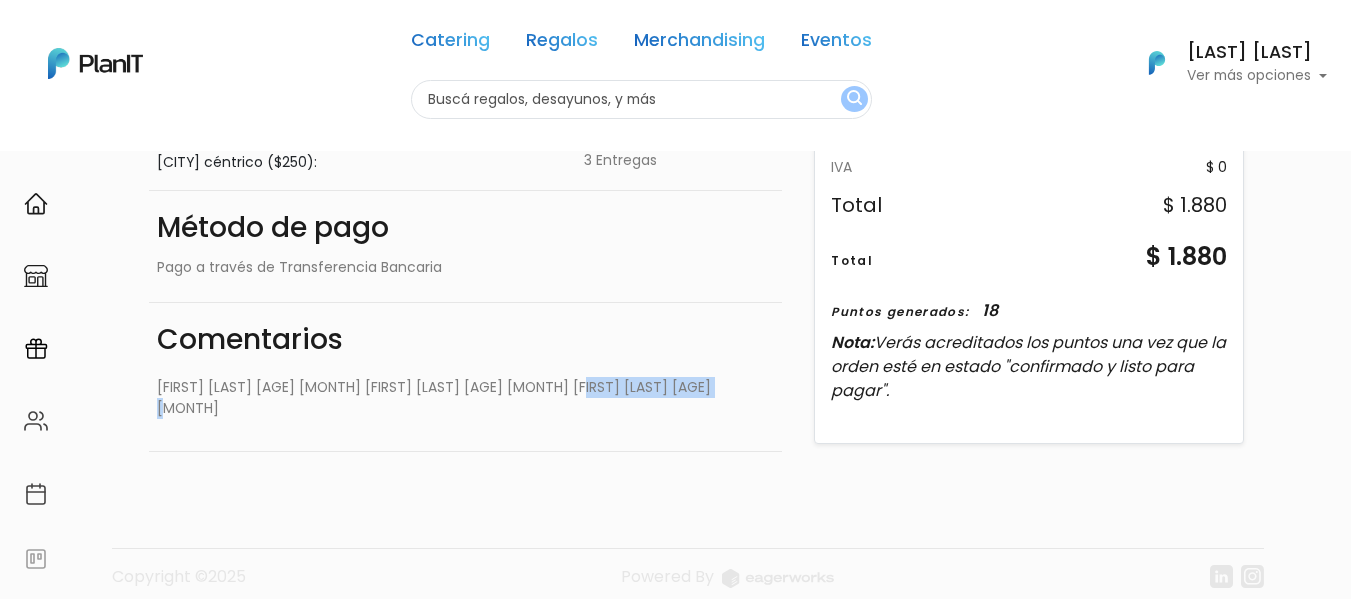 drag, startPoint x: 490, startPoint y: 389, endPoint x: 638, endPoint y: 387, distance: 148.01352 